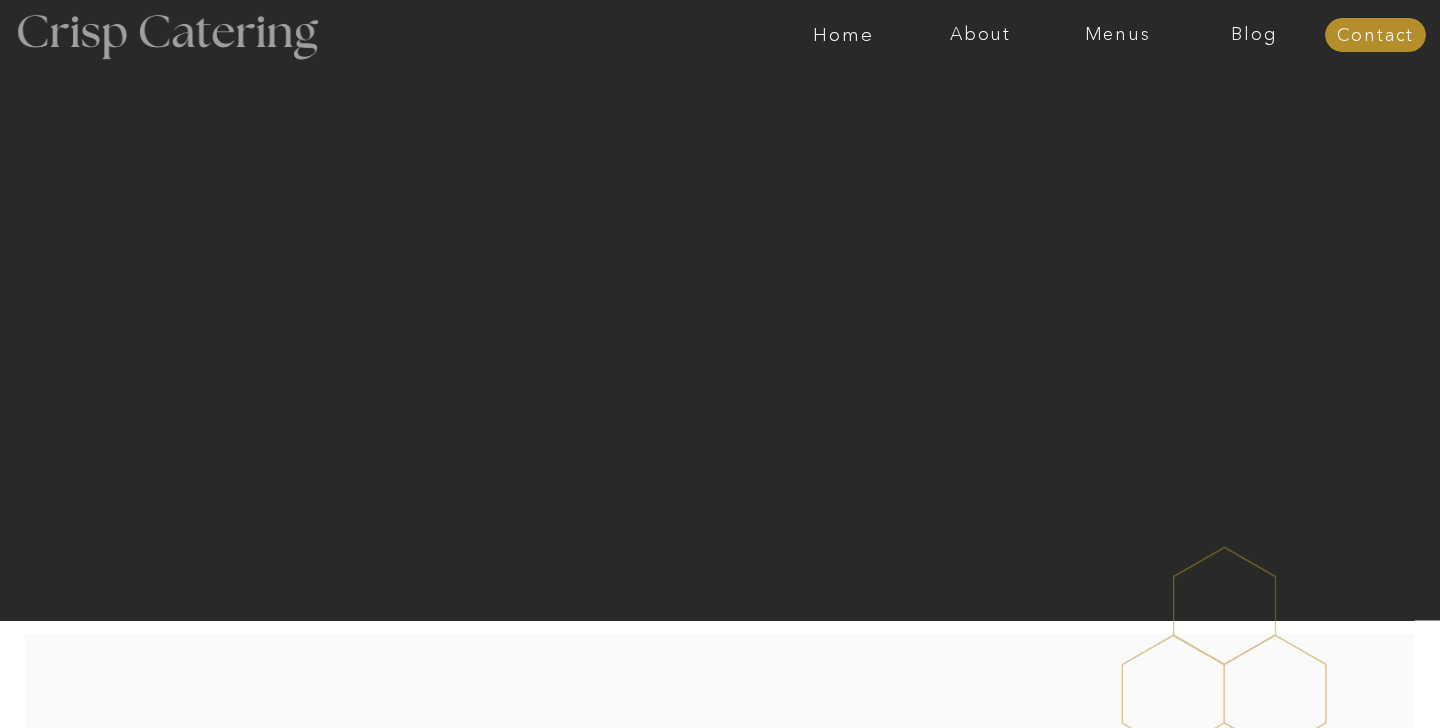 scroll, scrollTop: 0, scrollLeft: 0, axis: both 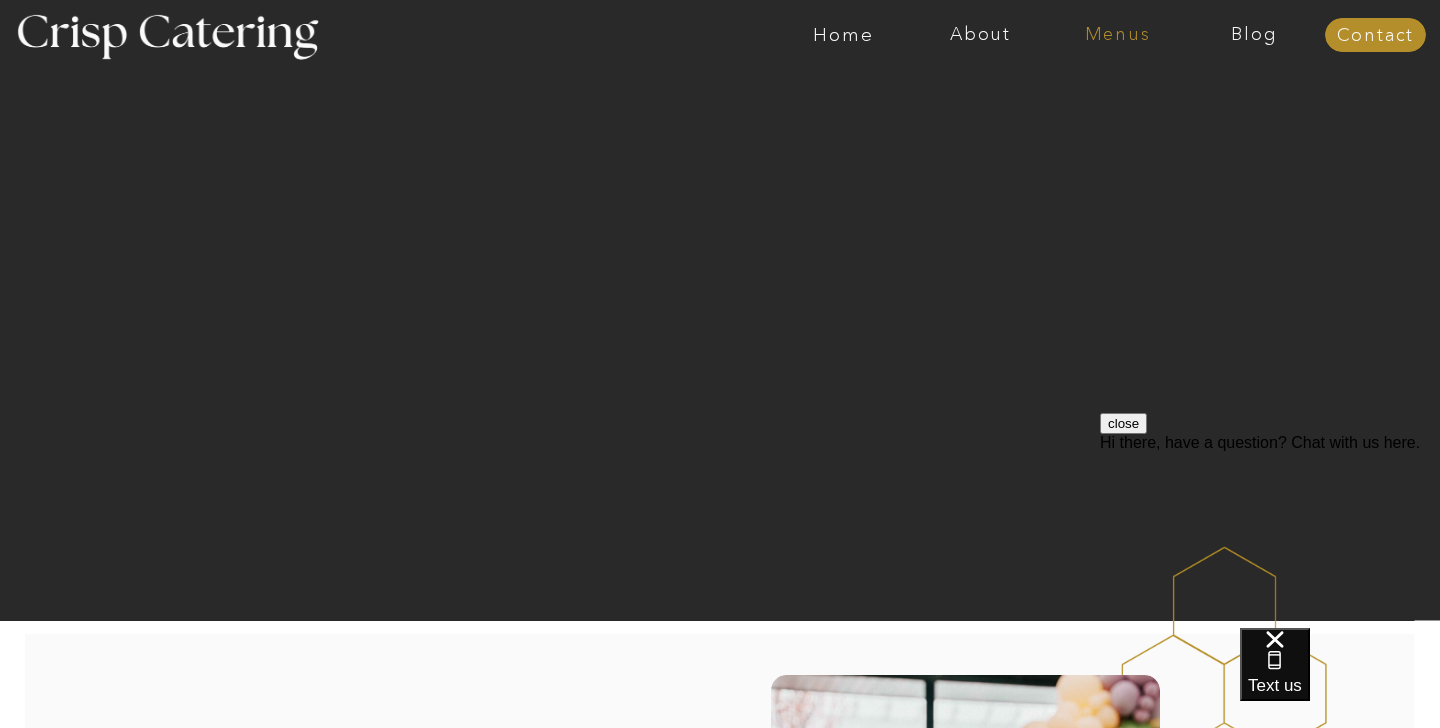 click on "Menus" at bounding box center (1117, 35) 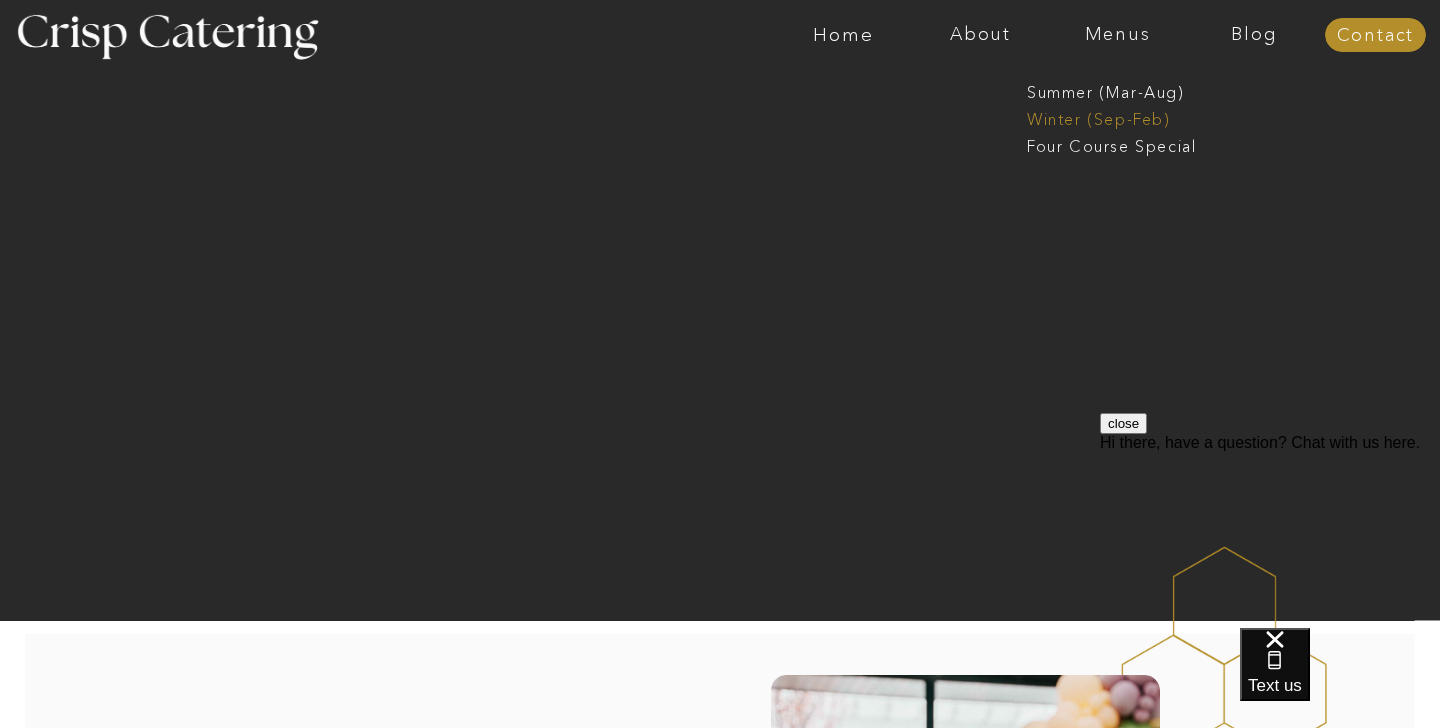 click on "Winter (Sep-Feb)" at bounding box center [1109, 117] 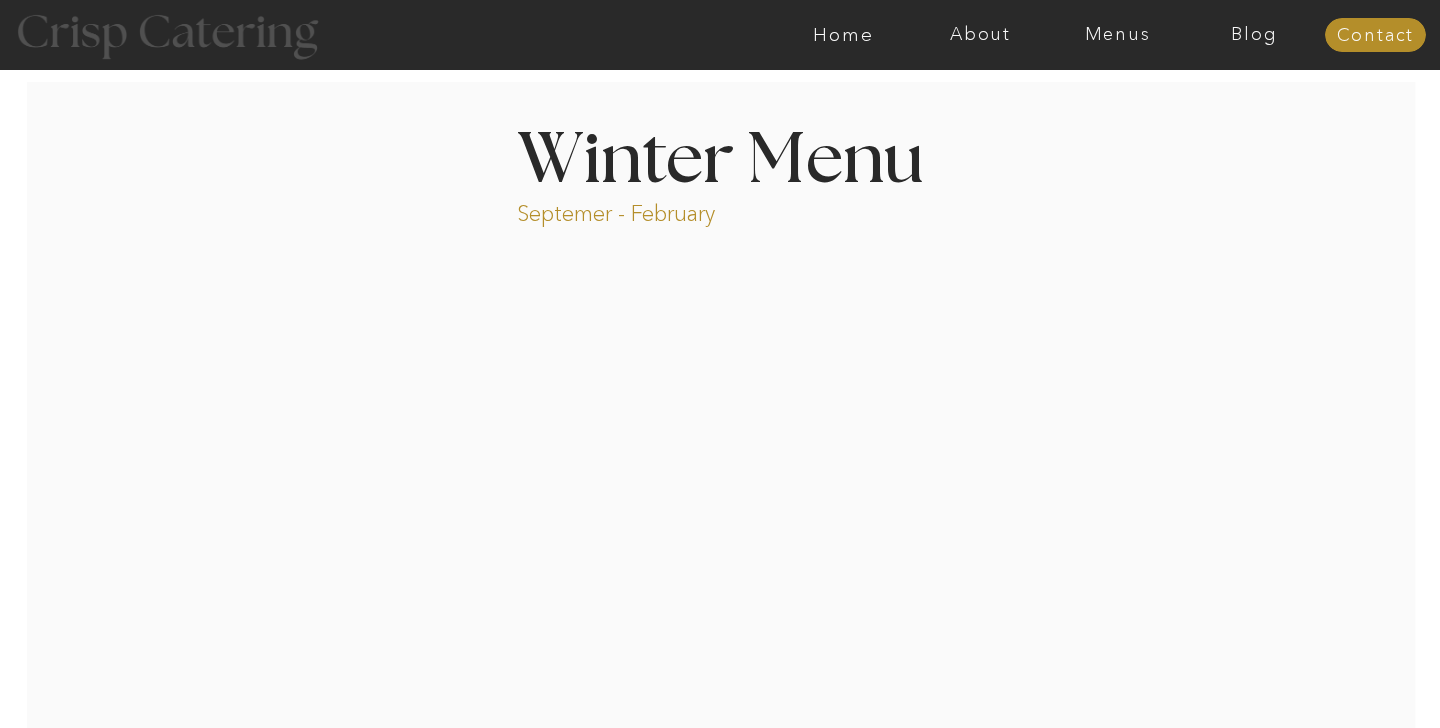 scroll, scrollTop: 0, scrollLeft: 0, axis: both 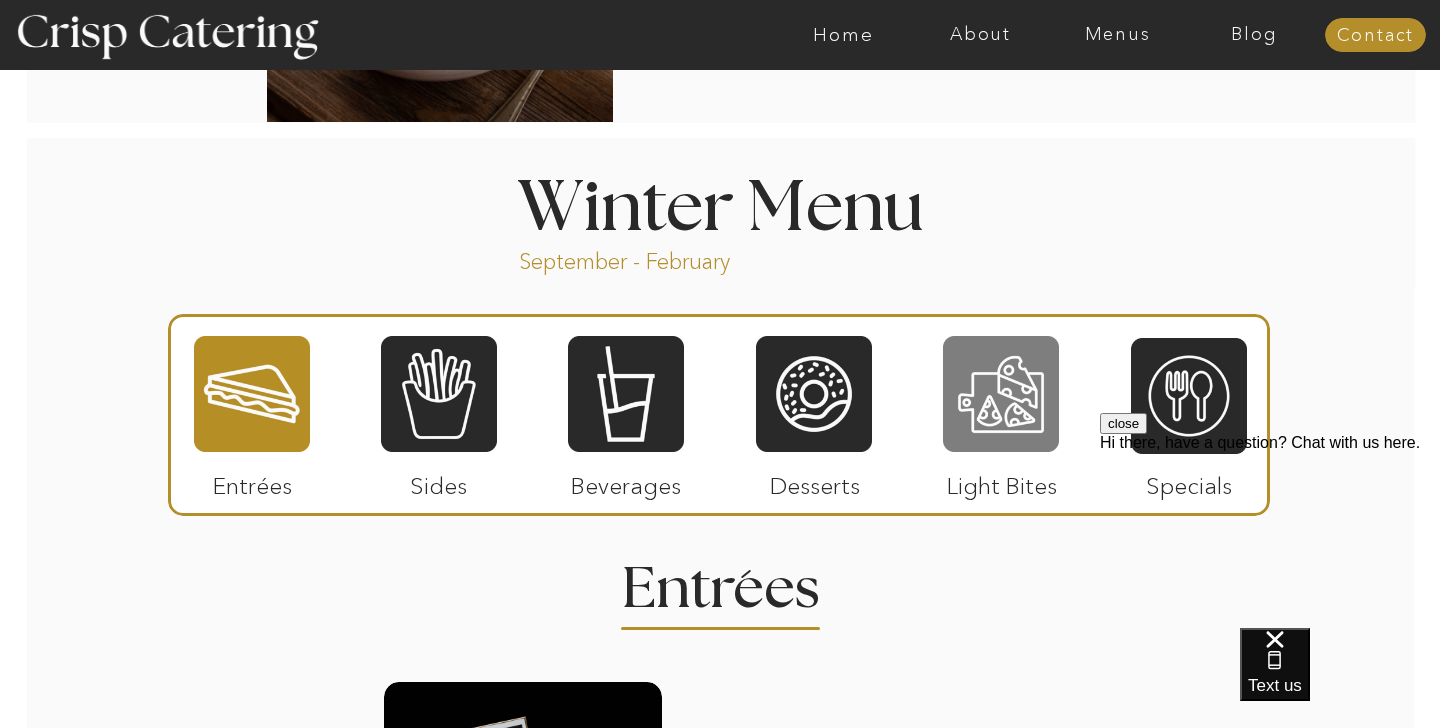 click at bounding box center [1001, 394] 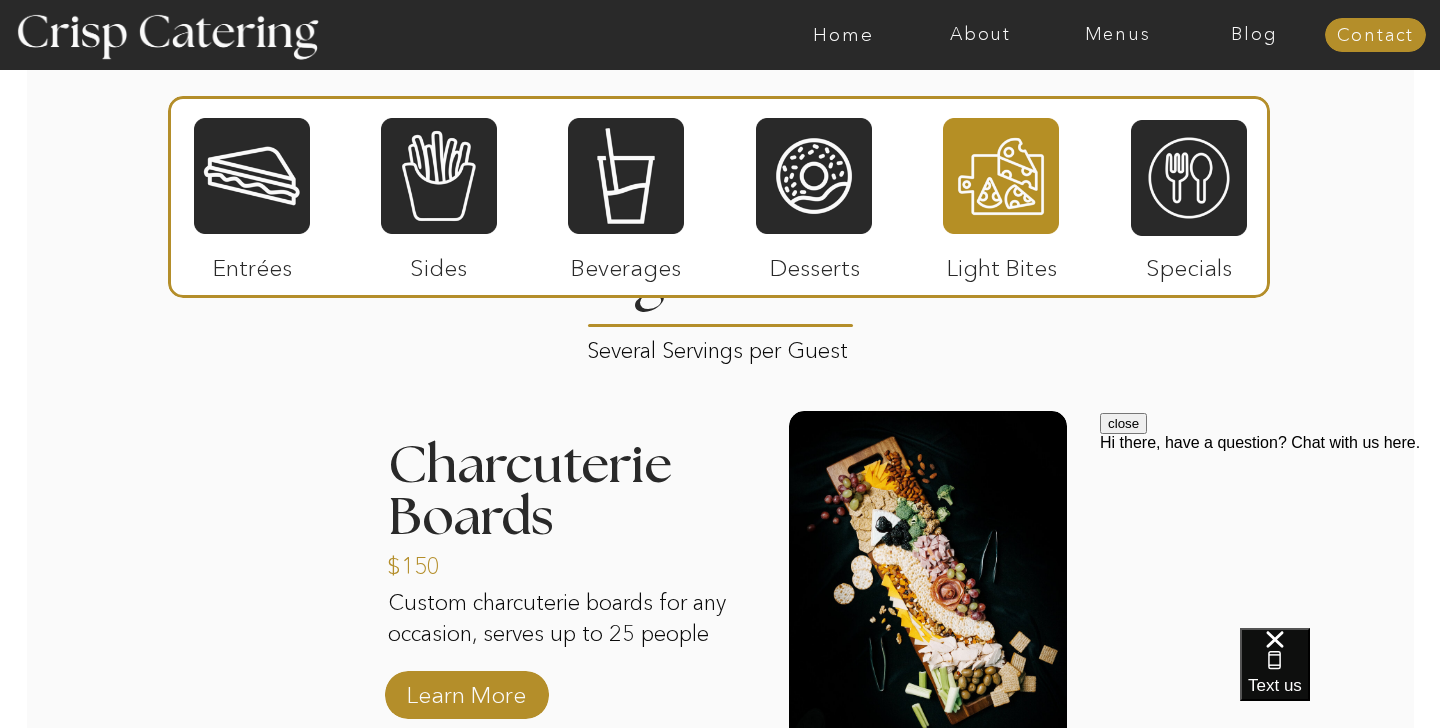 scroll, scrollTop: 2415, scrollLeft: 0, axis: vertical 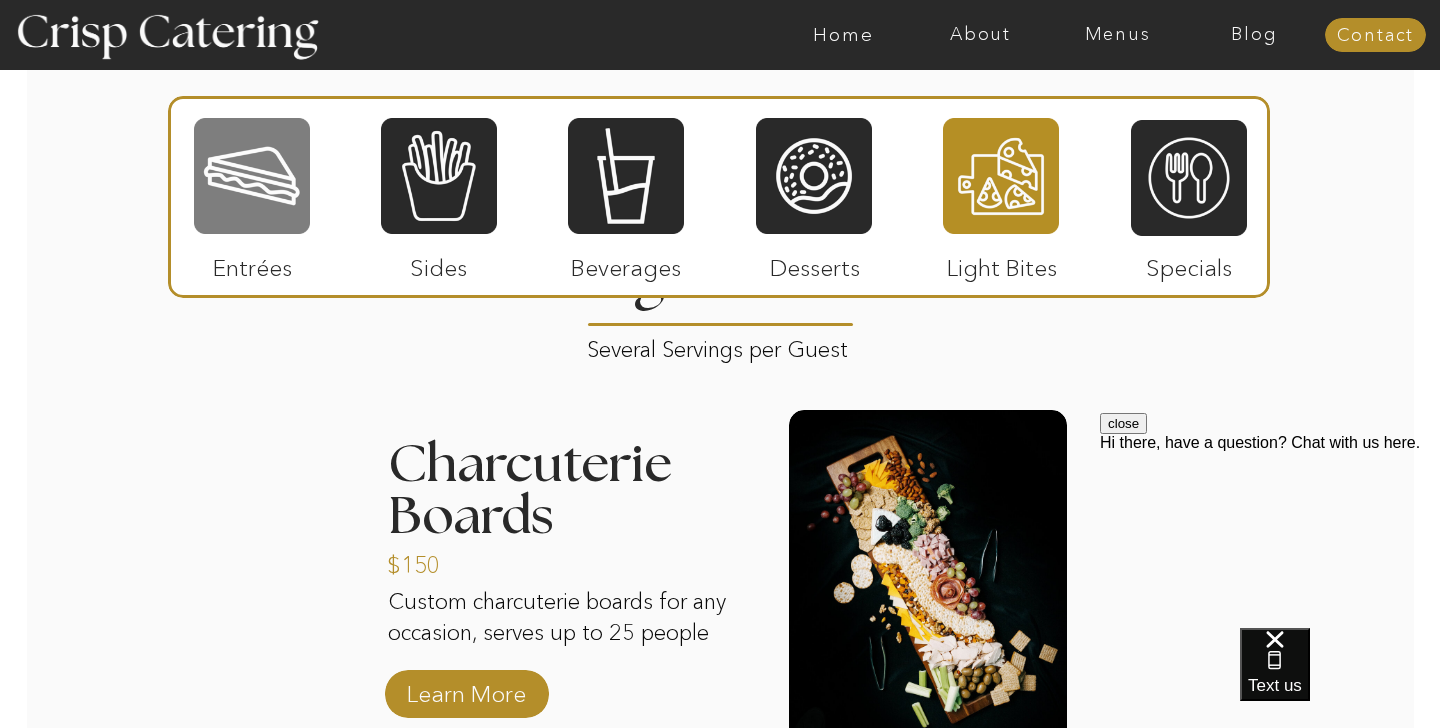 click at bounding box center [252, 176] 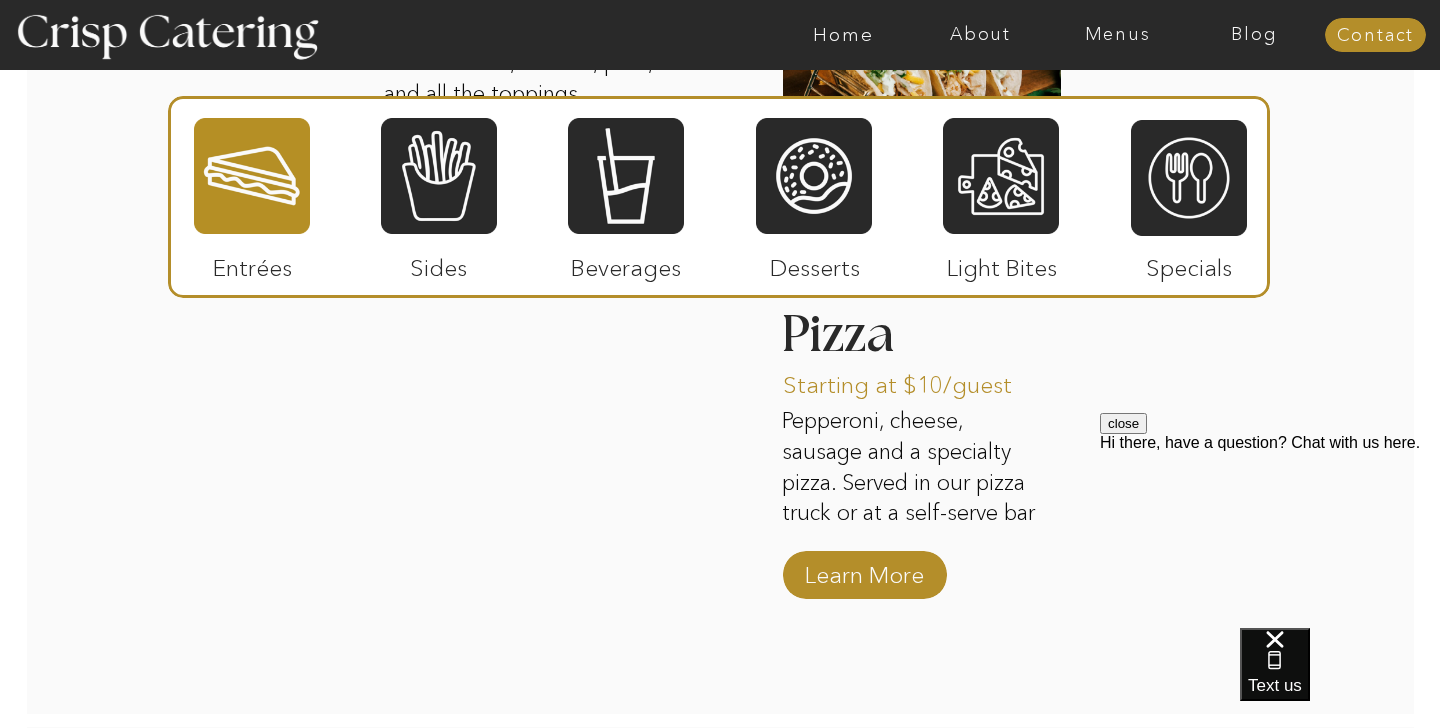scroll, scrollTop: 3259, scrollLeft: 0, axis: vertical 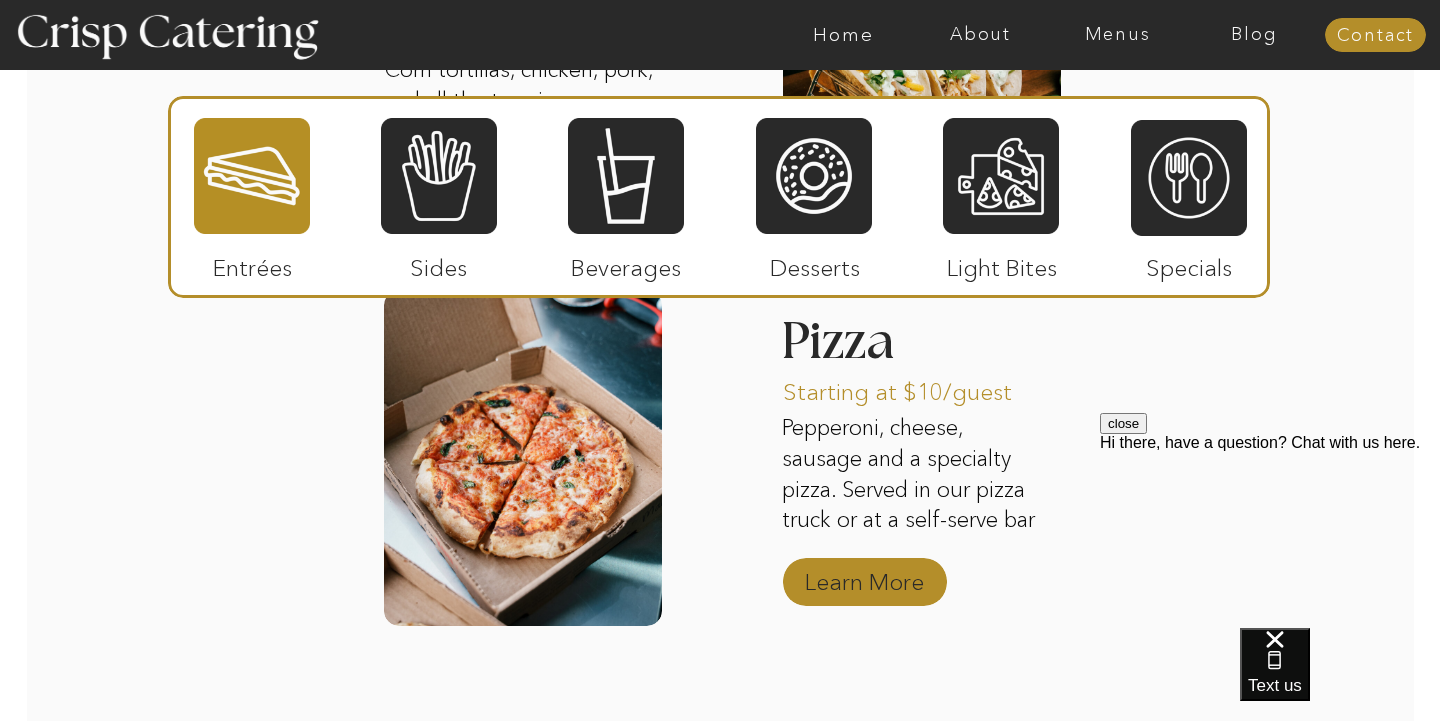 click on "Learn More" at bounding box center [864, 577] 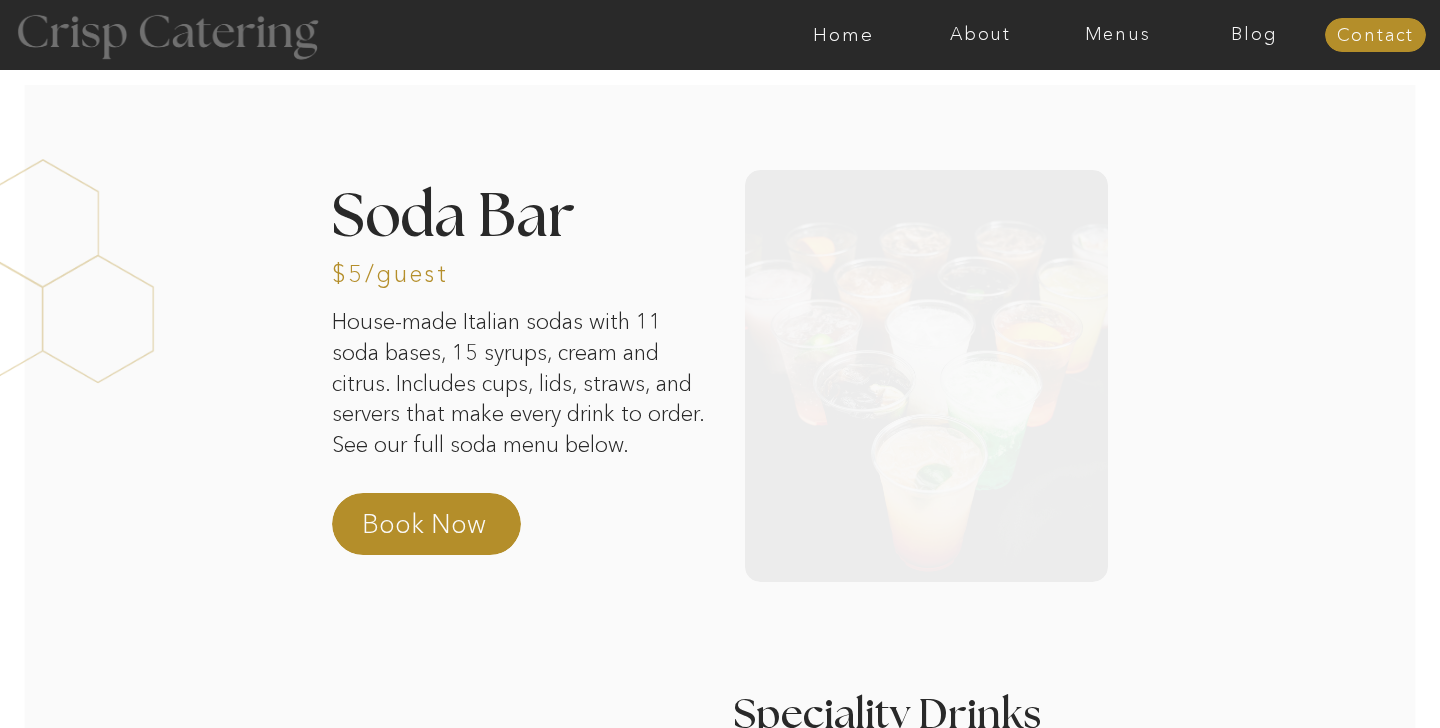 scroll, scrollTop: 0, scrollLeft: 0, axis: both 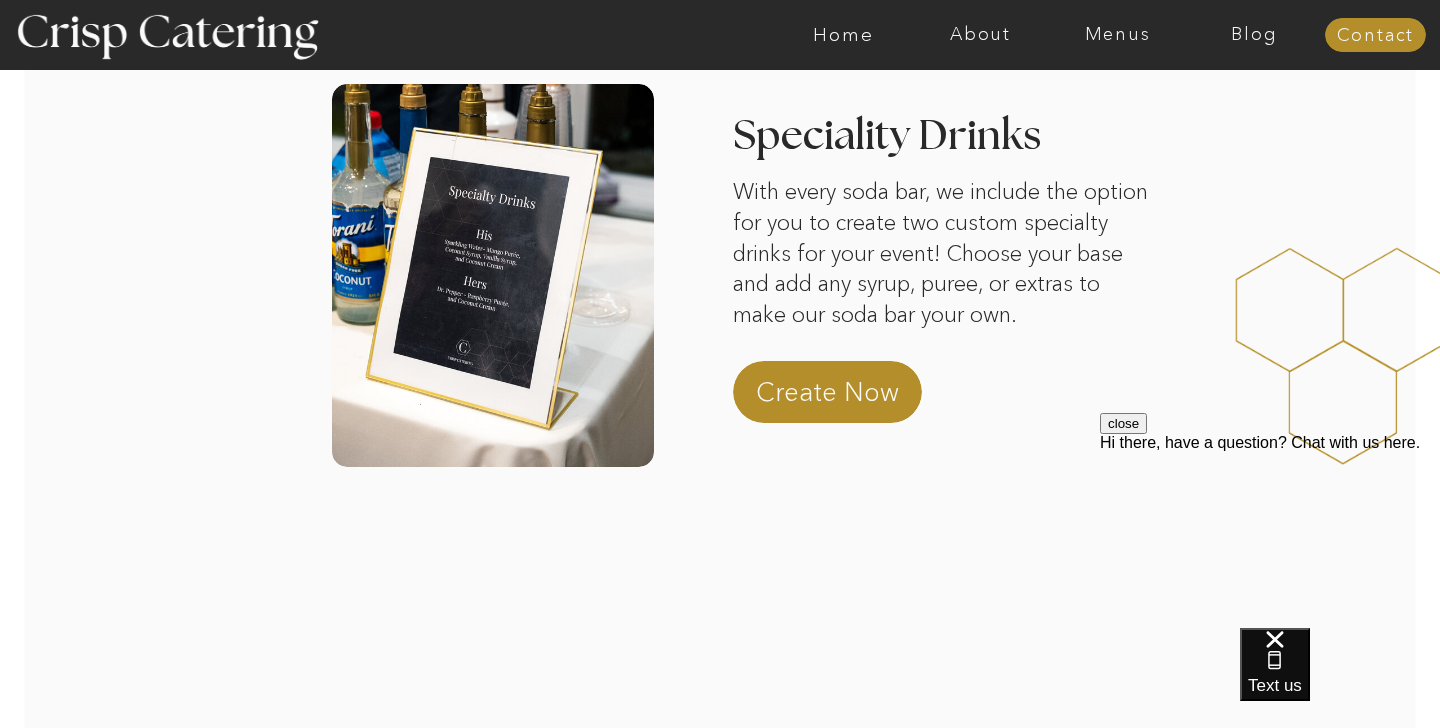 click at bounding box center [720, 773] 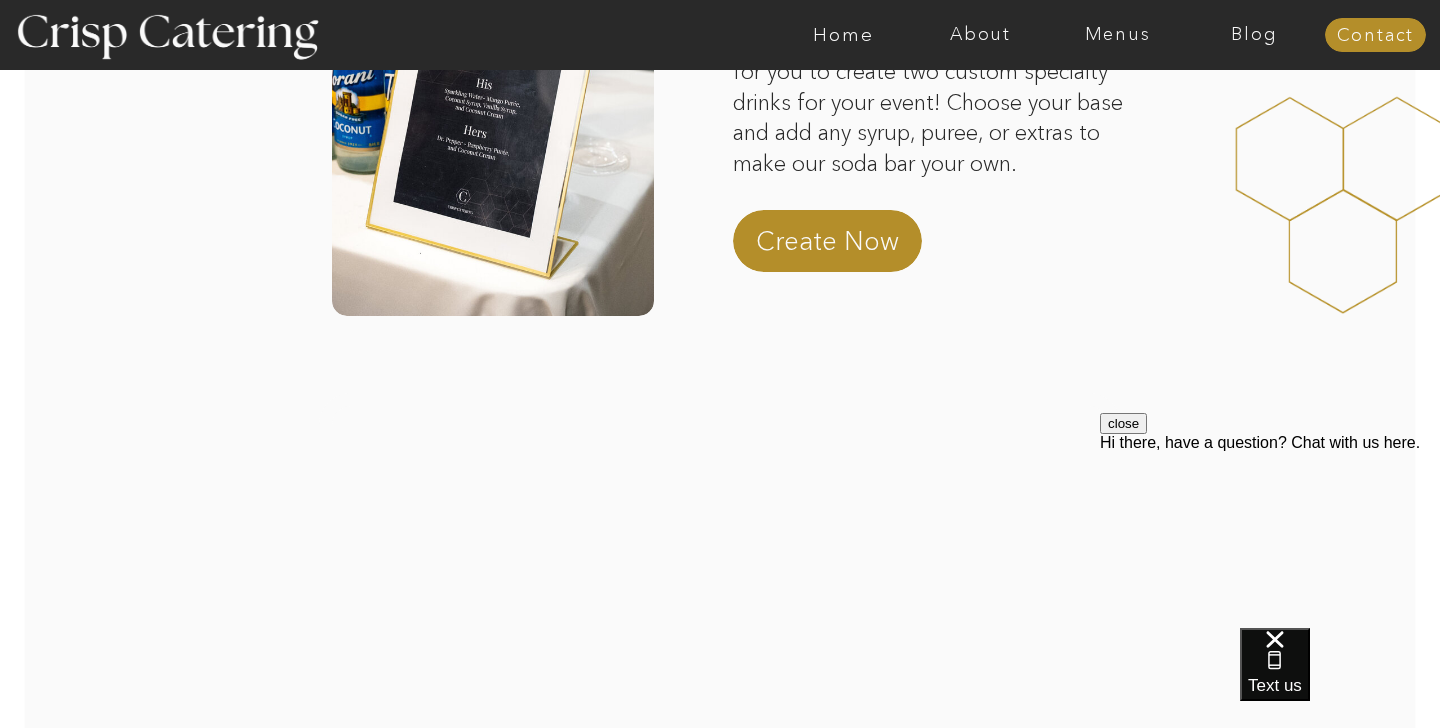 scroll, scrollTop: 725, scrollLeft: 0, axis: vertical 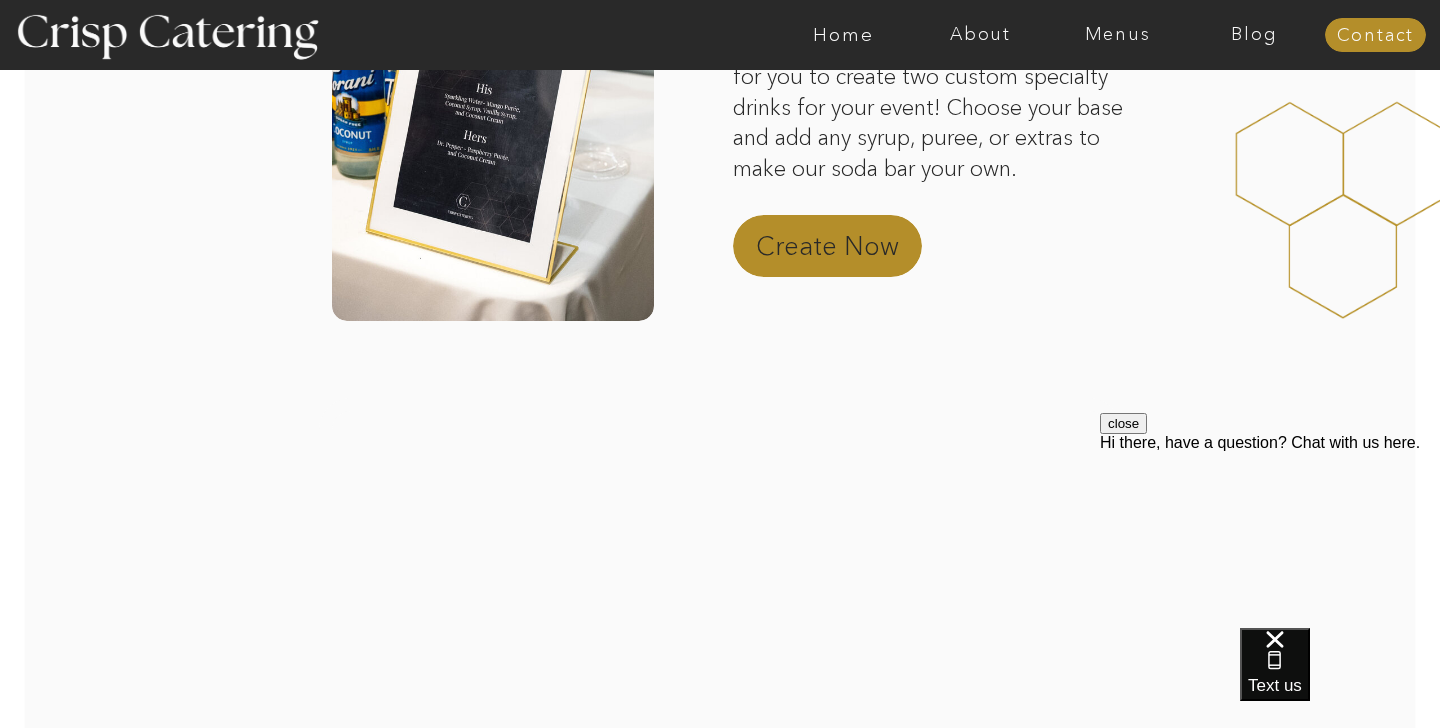 click on "Create Now" at bounding box center [844, 252] 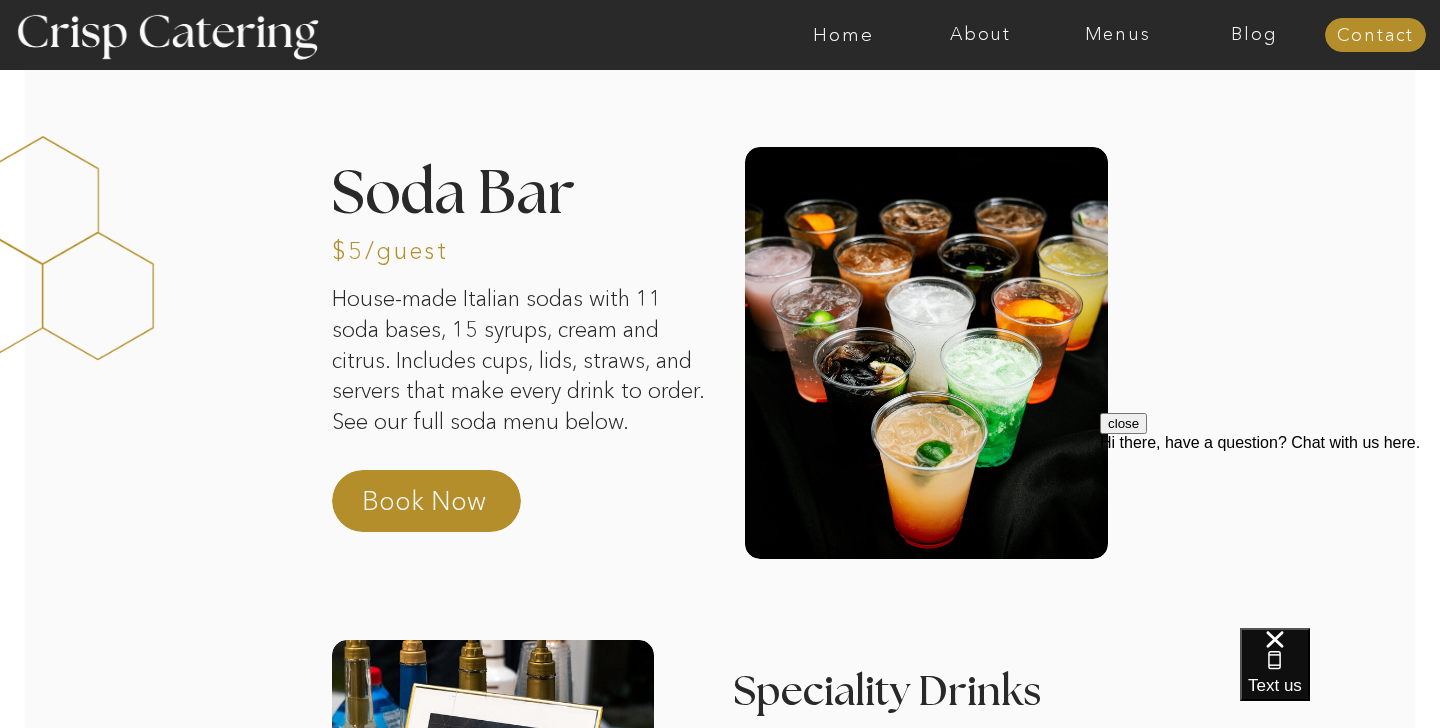 scroll, scrollTop: 0, scrollLeft: 0, axis: both 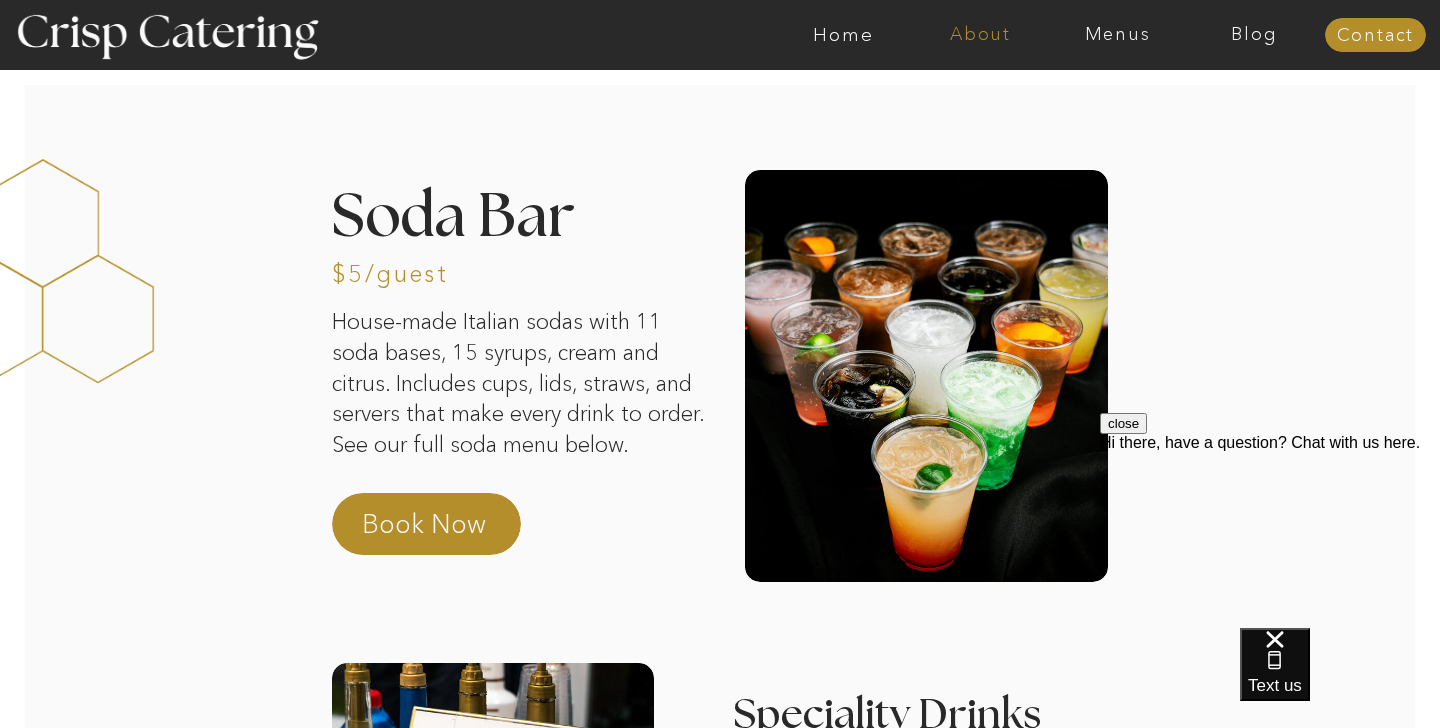 click on "About" at bounding box center (980, 35) 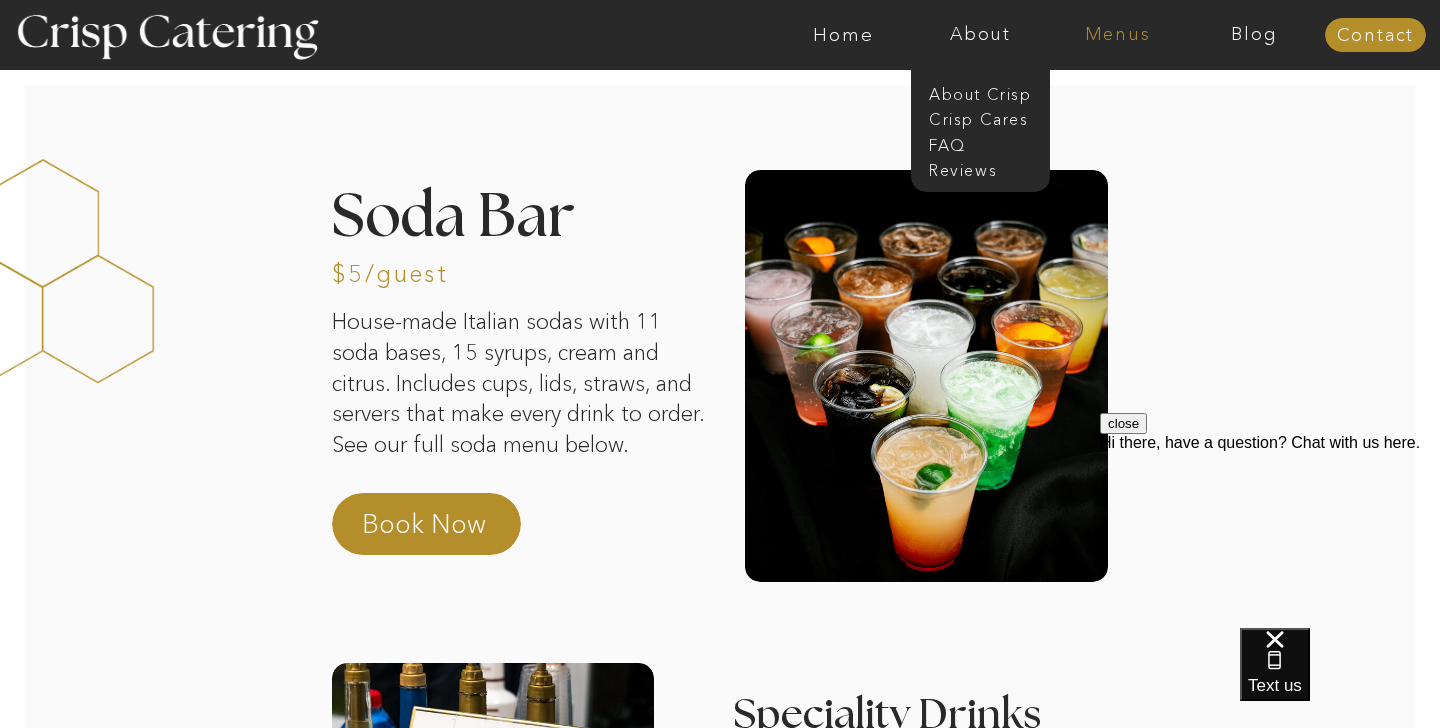 click on "Menus" at bounding box center [1117, 35] 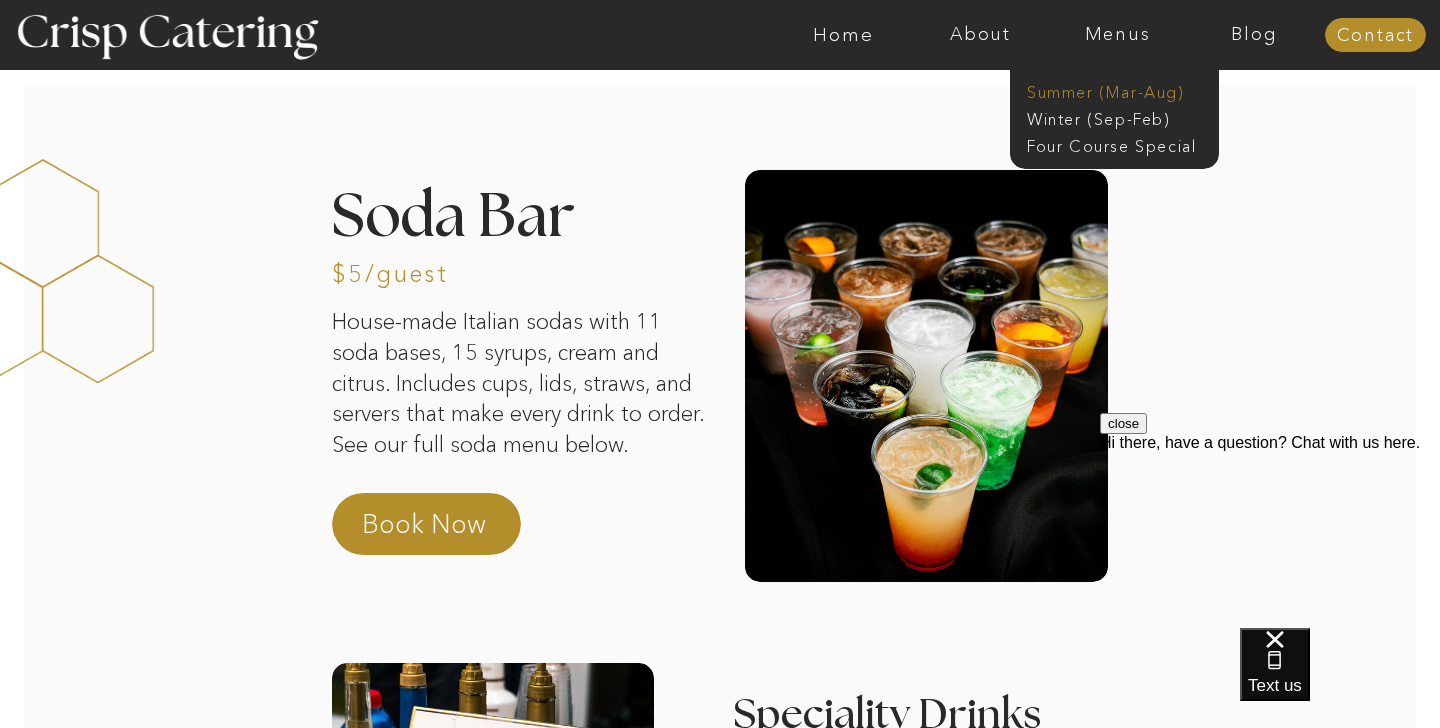 click on "Summer (Mar-Aug)" at bounding box center (1126, 90) 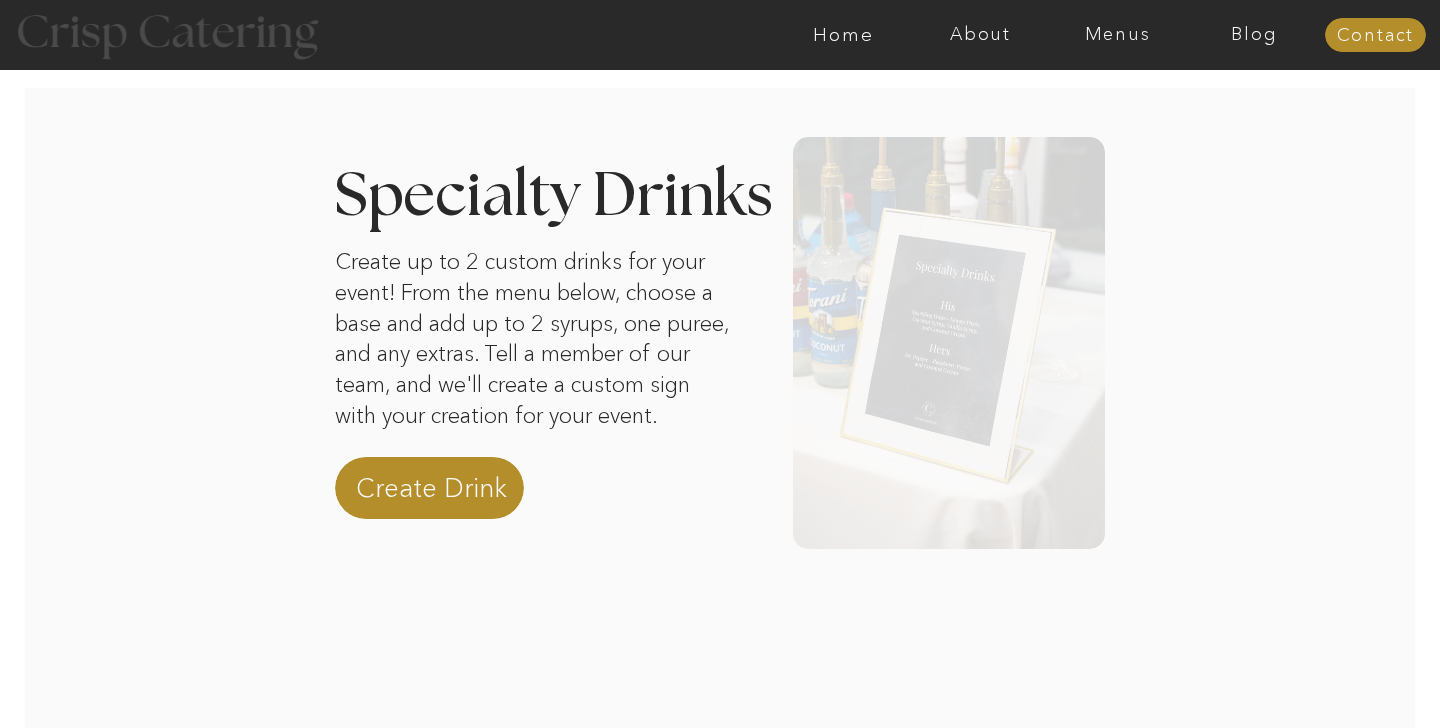 scroll, scrollTop: 0, scrollLeft: 0, axis: both 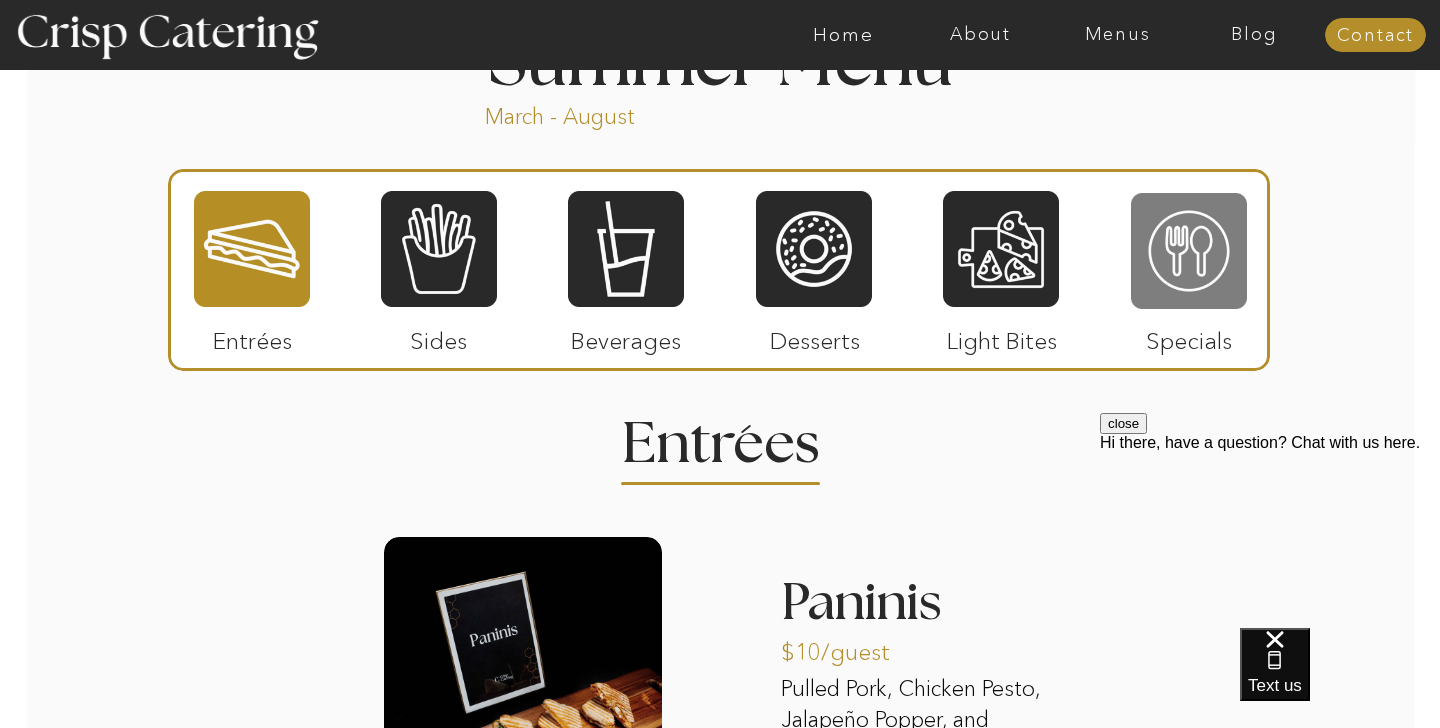 click at bounding box center (1189, 251) 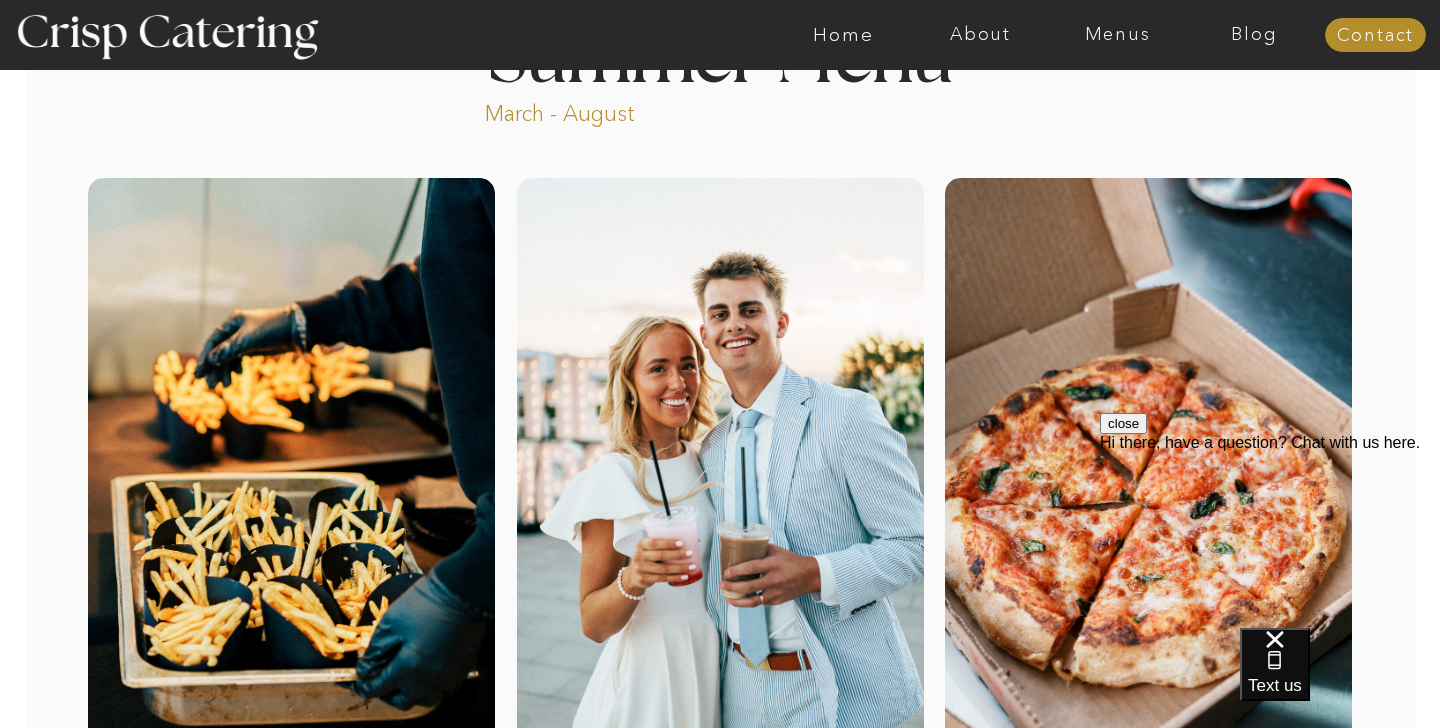 scroll, scrollTop: 0, scrollLeft: 0, axis: both 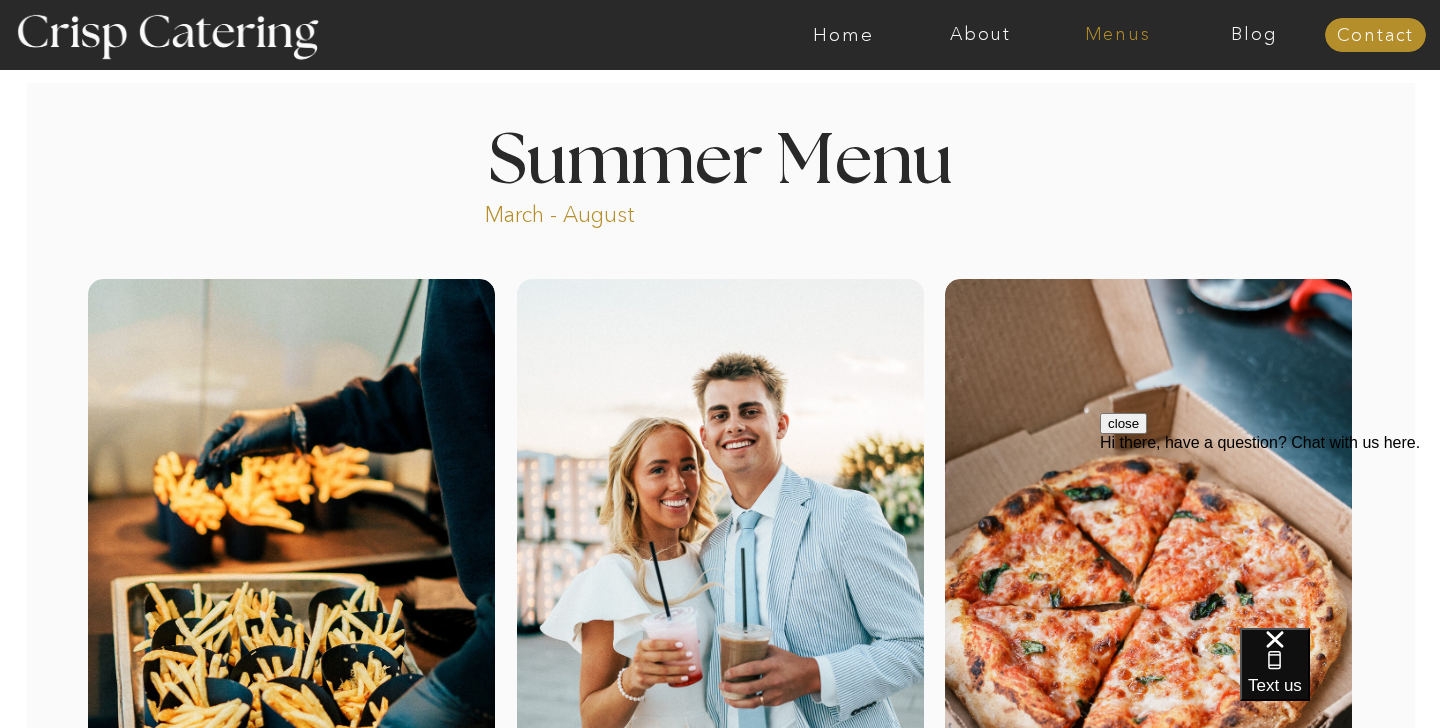 click on "Menus" at bounding box center (1117, 35) 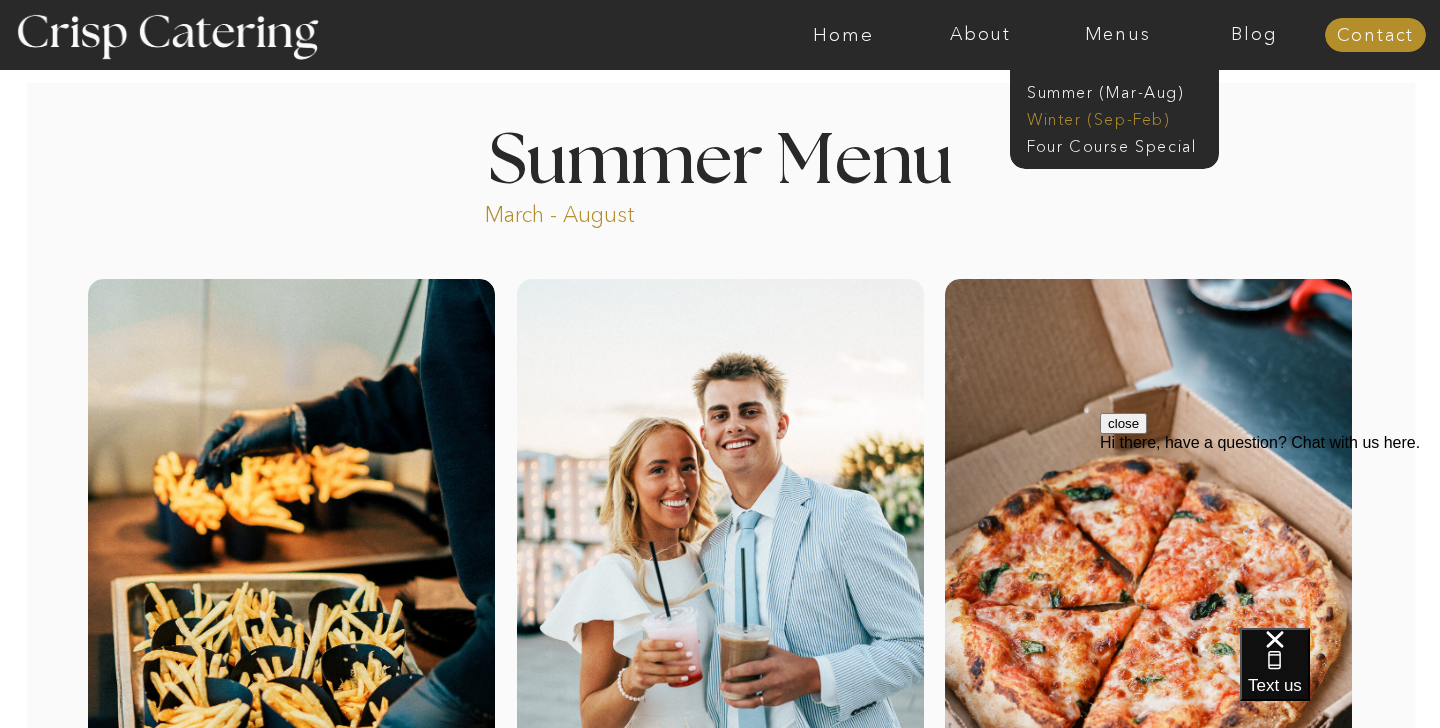 click on "Winter (Sep-Feb)" at bounding box center (1109, 117) 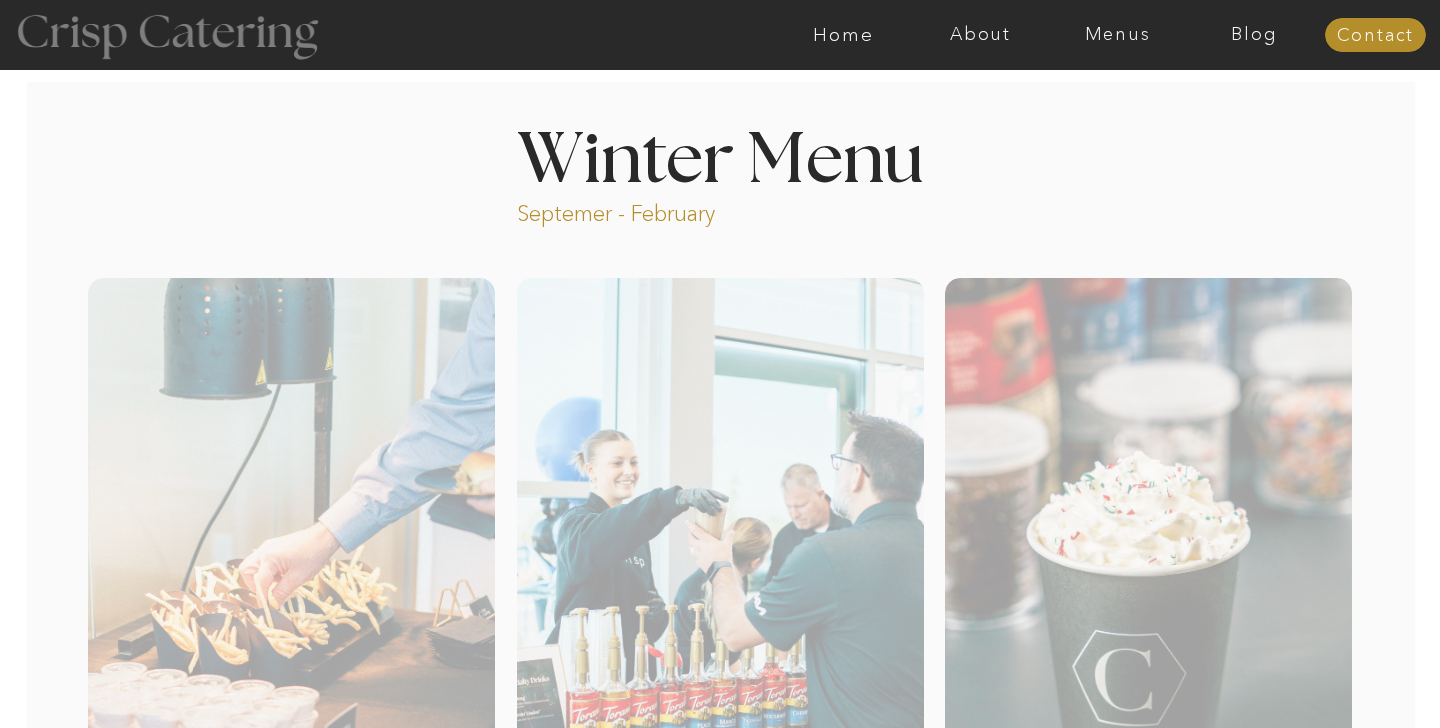 scroll, scrollTop: 0, scrollLeft: 0, axis: both 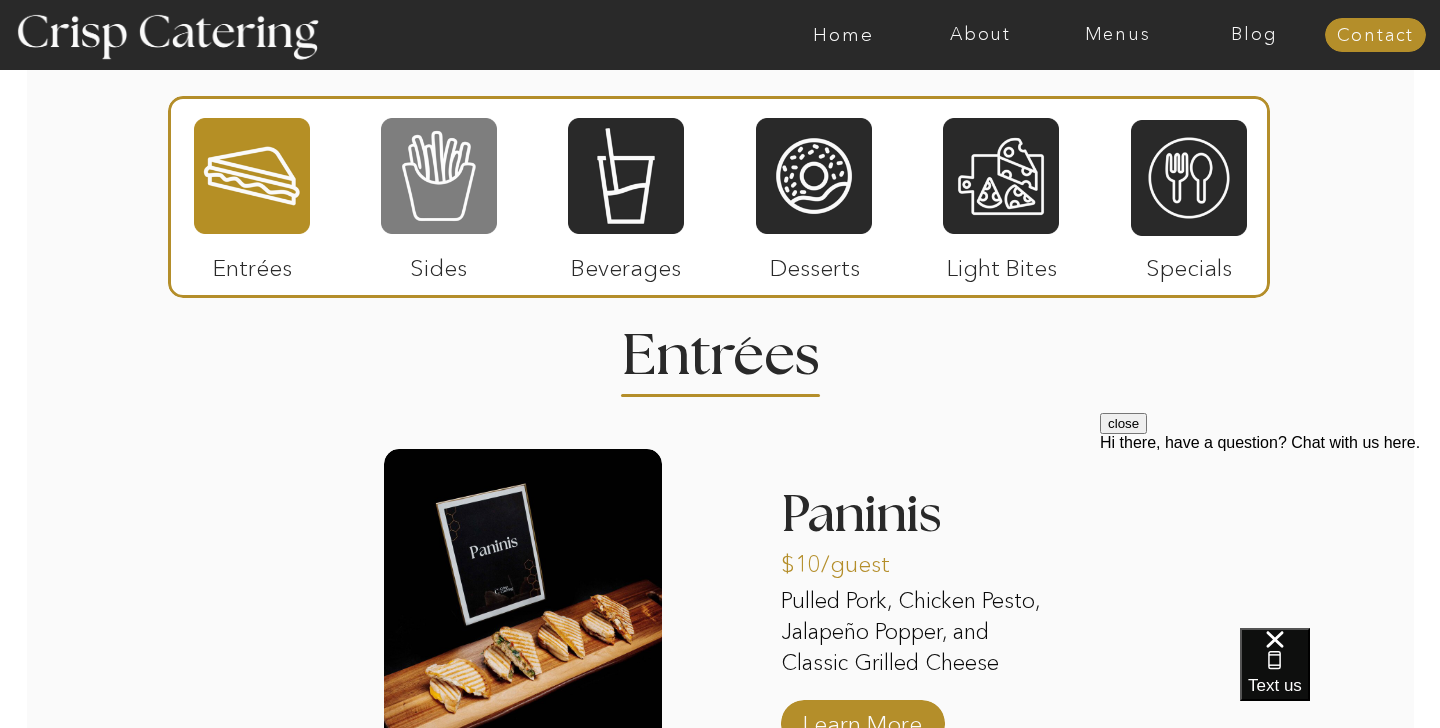 click at bounding box center (439, 176) 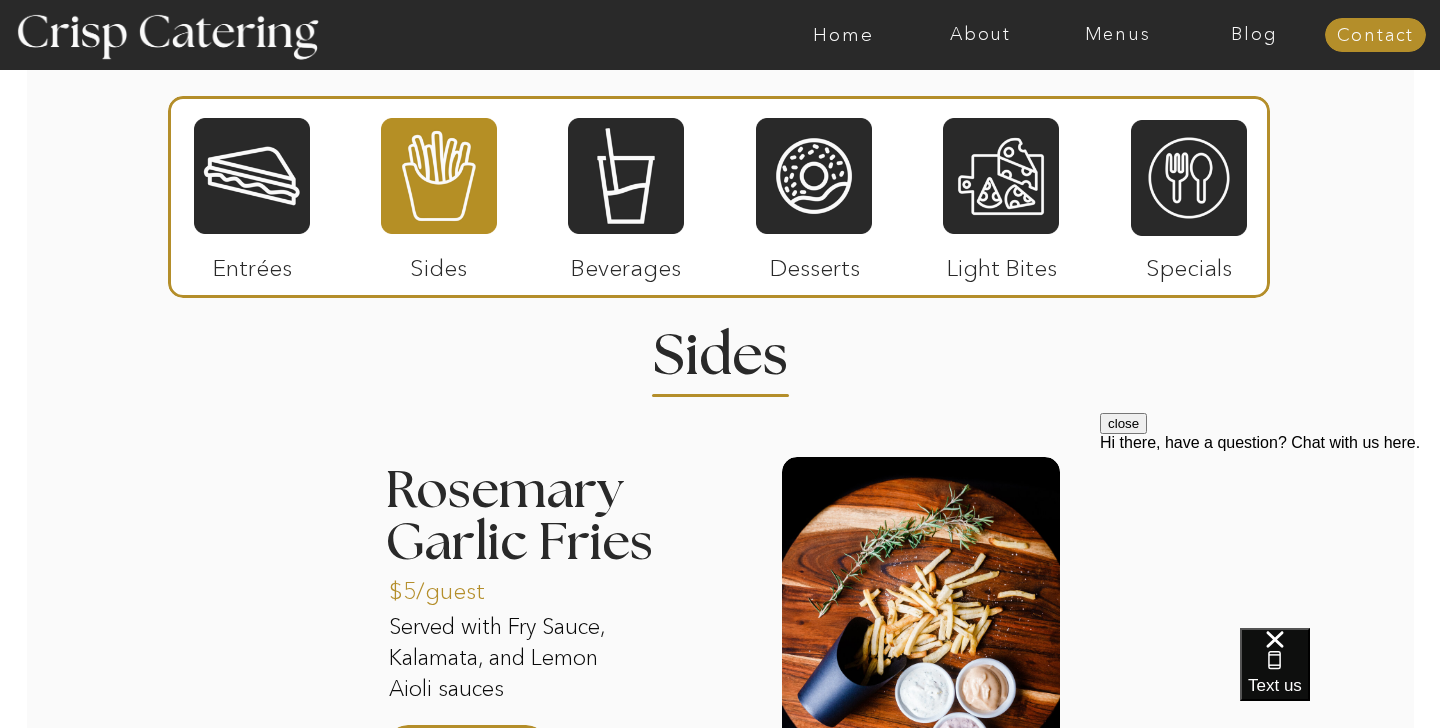 click at bounding box center [719, 197] 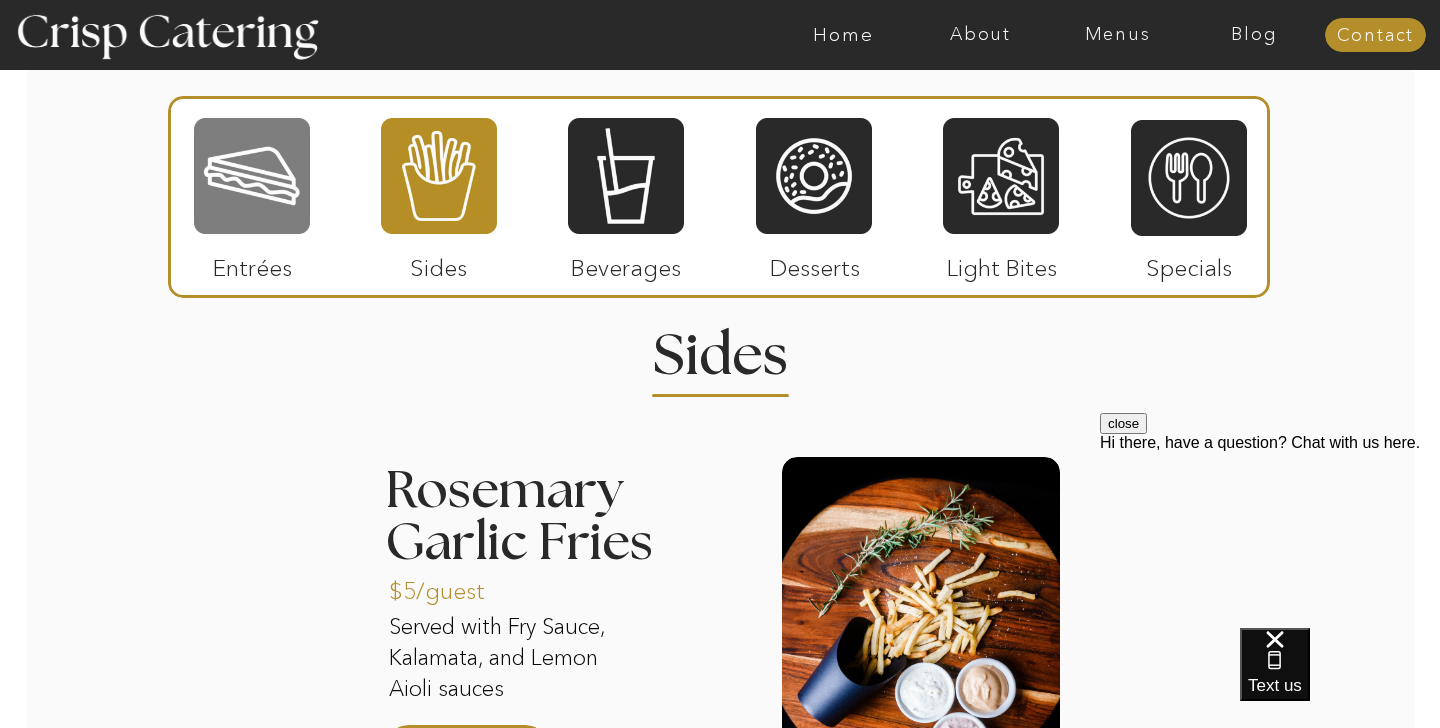 click at bounding box center (252, 176) 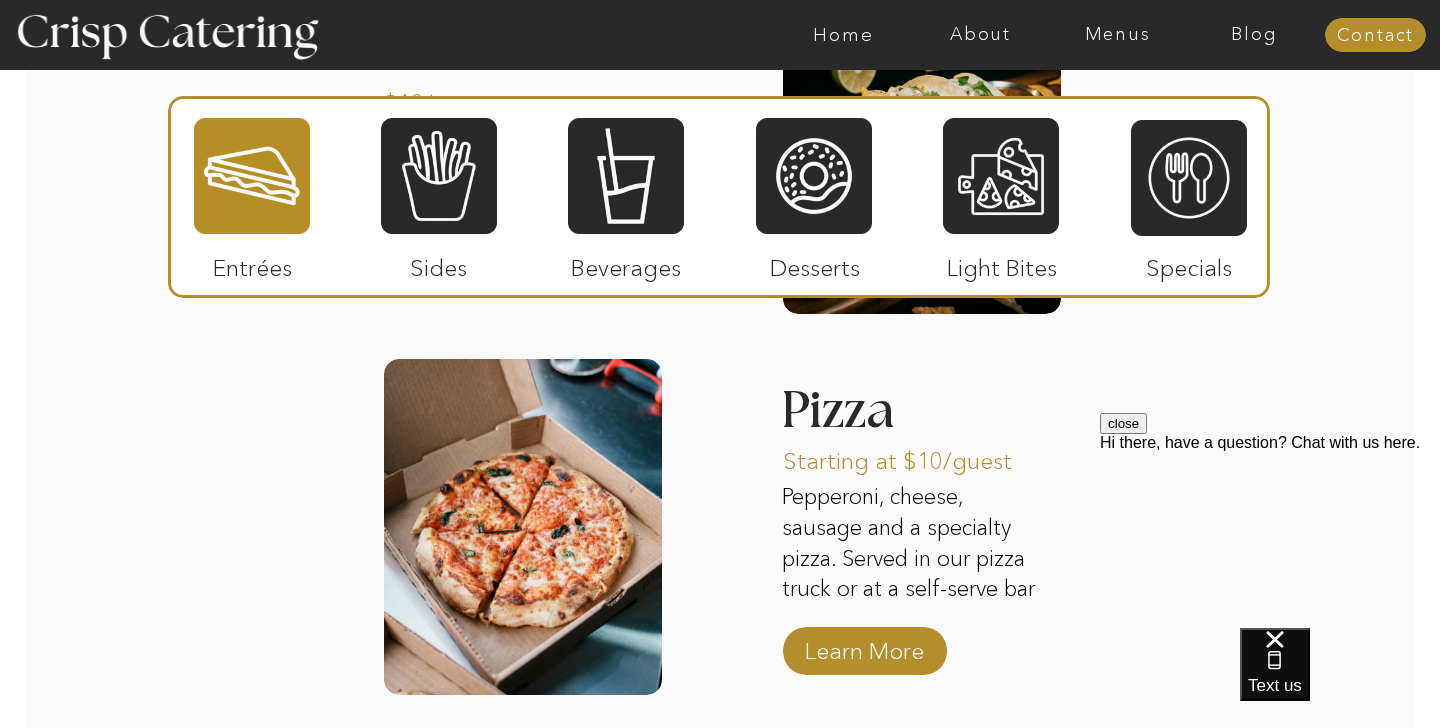 scroll, scrollTop: 3211, scrollLeft: 0, axis: vertical 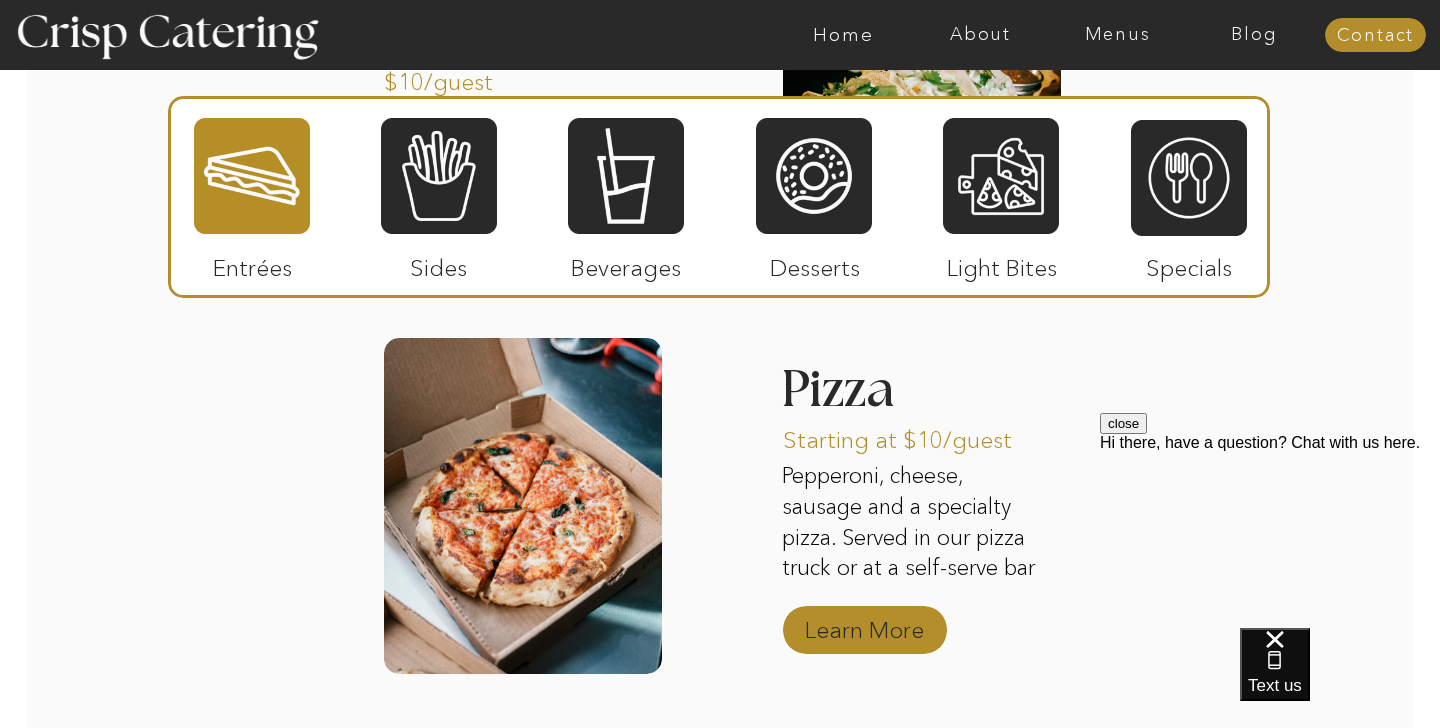 click on "Learn More" at bounding box center (864, 625) 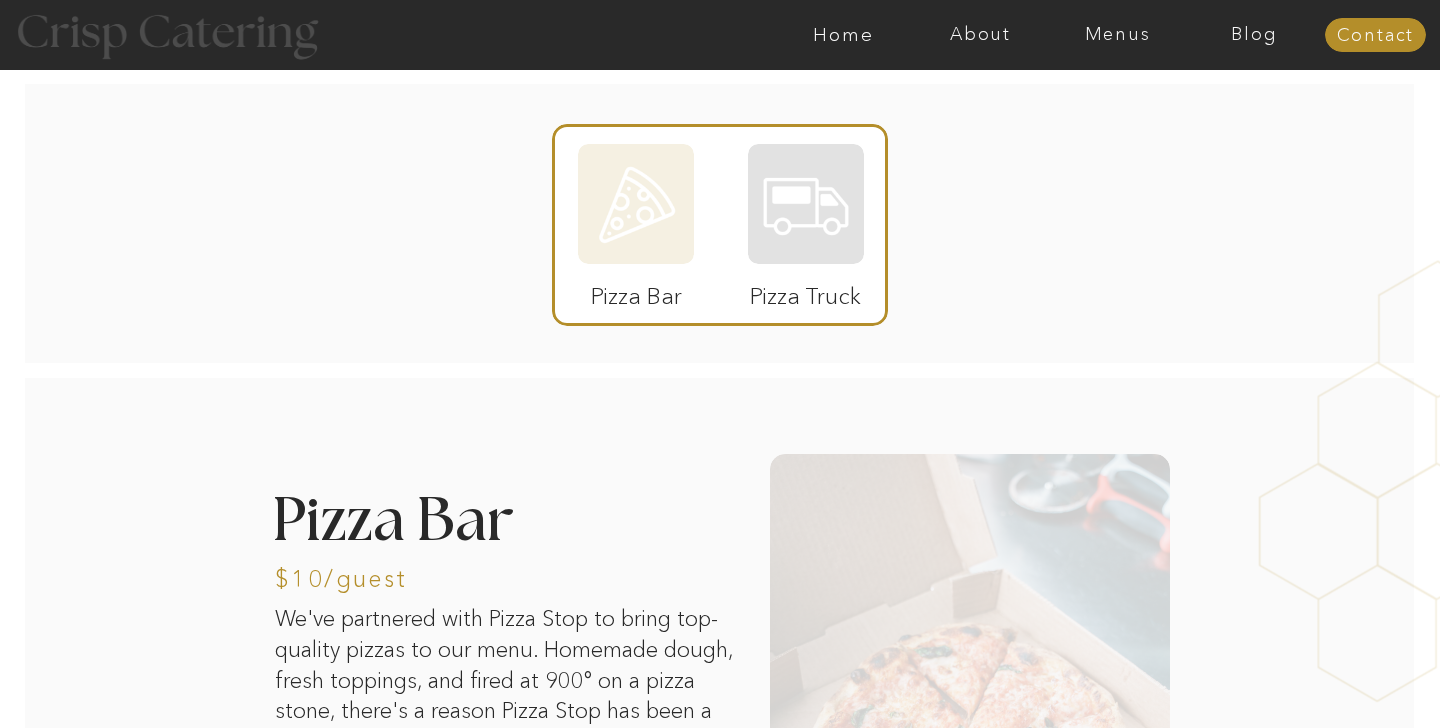 scroll, scrollTop: 0, scrollLeft: 0, axis: both 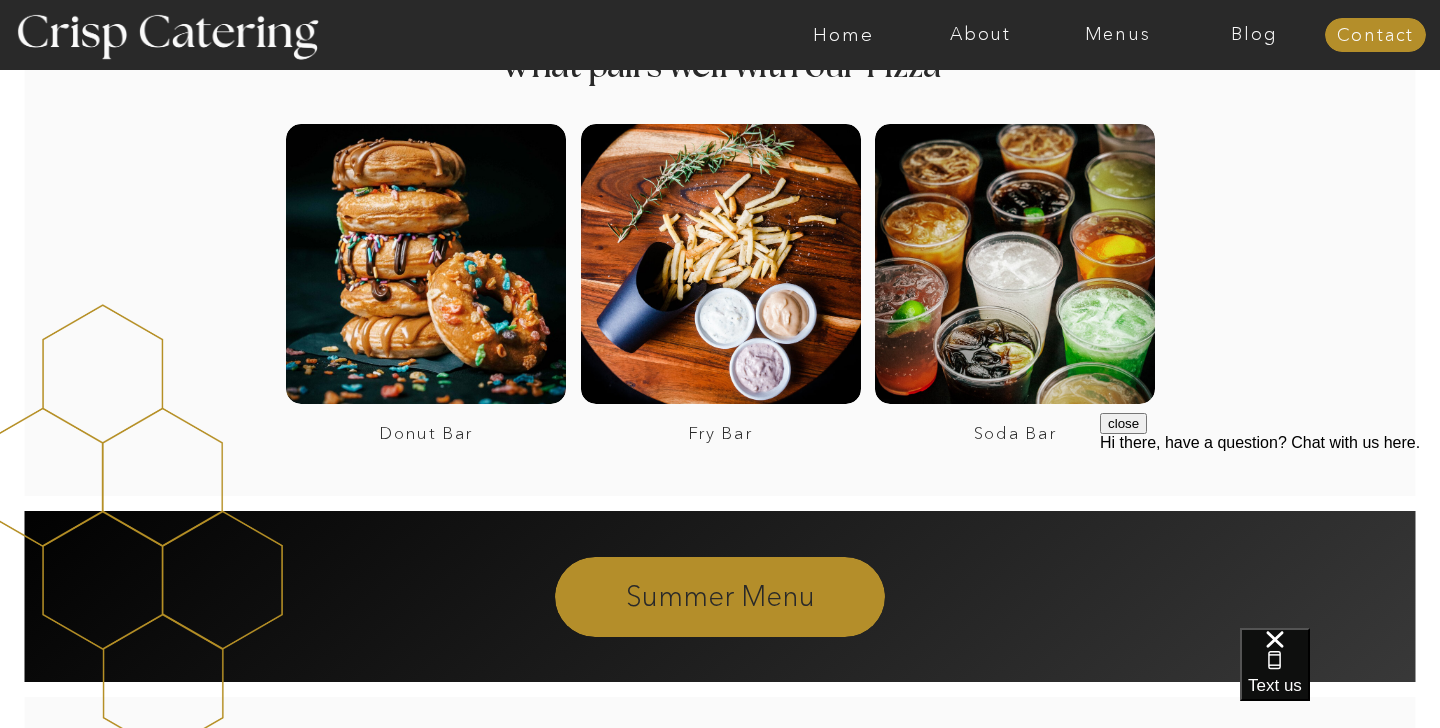 click on "Summer Menu" at bounding box center (720, 595) 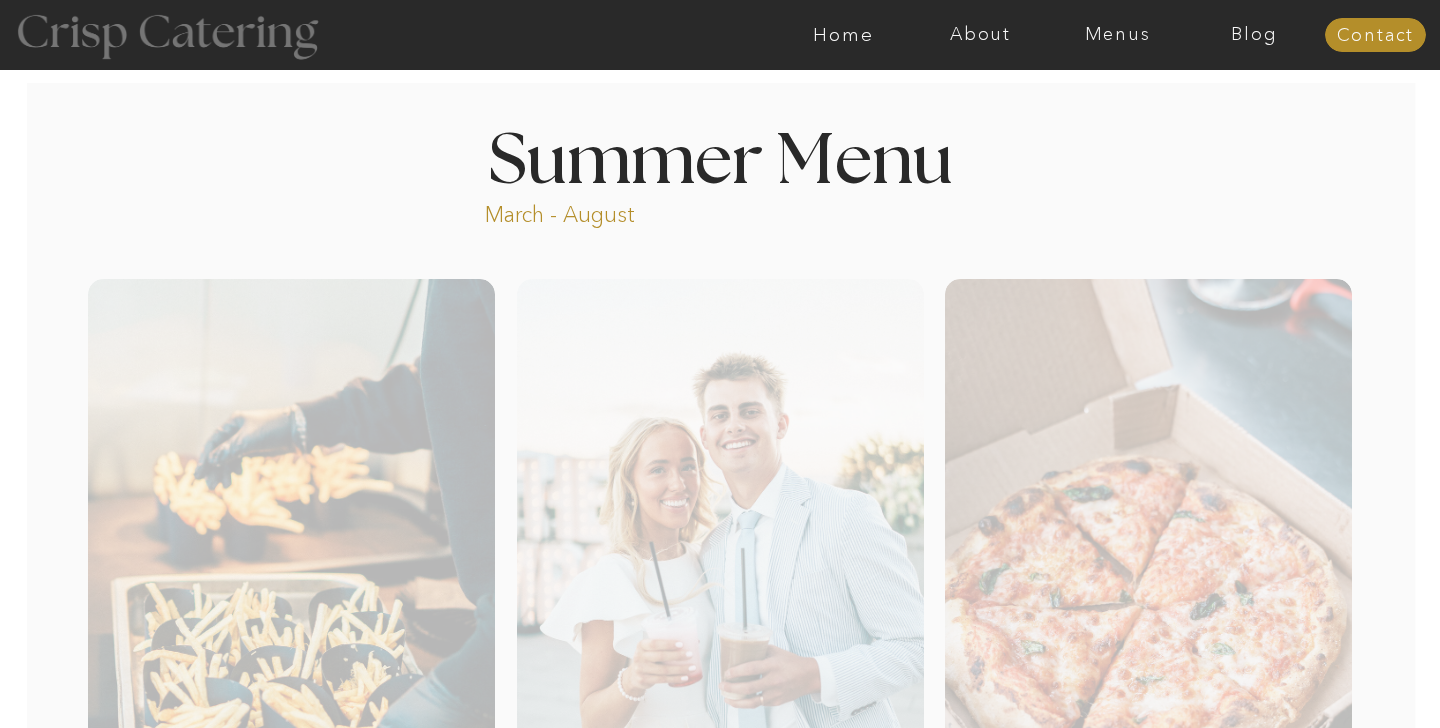 scroll, scrollTop: 0, scrollLeft: 0, axis: both 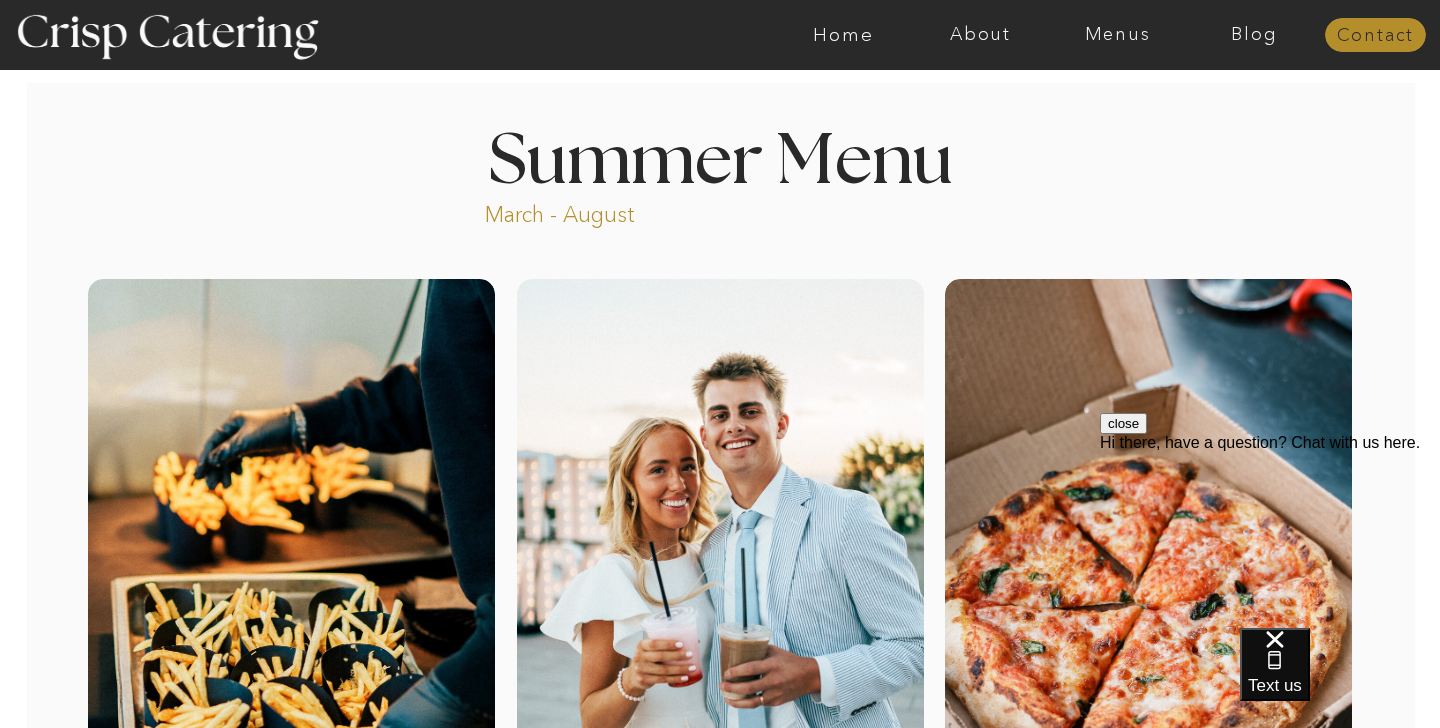 click on "Contact" at bounding box center (1375, 36) 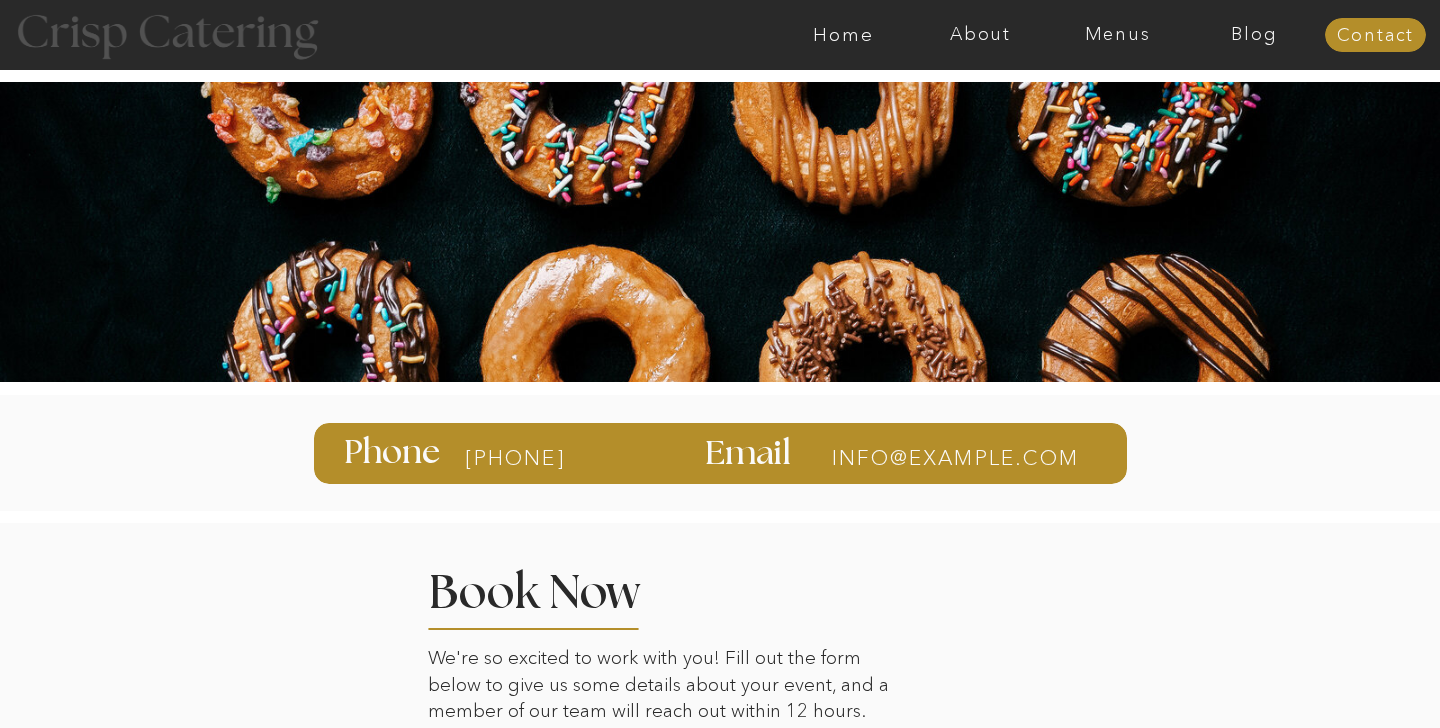 scroll, scrollTop: 0, scrollLeft: 0, axis: both 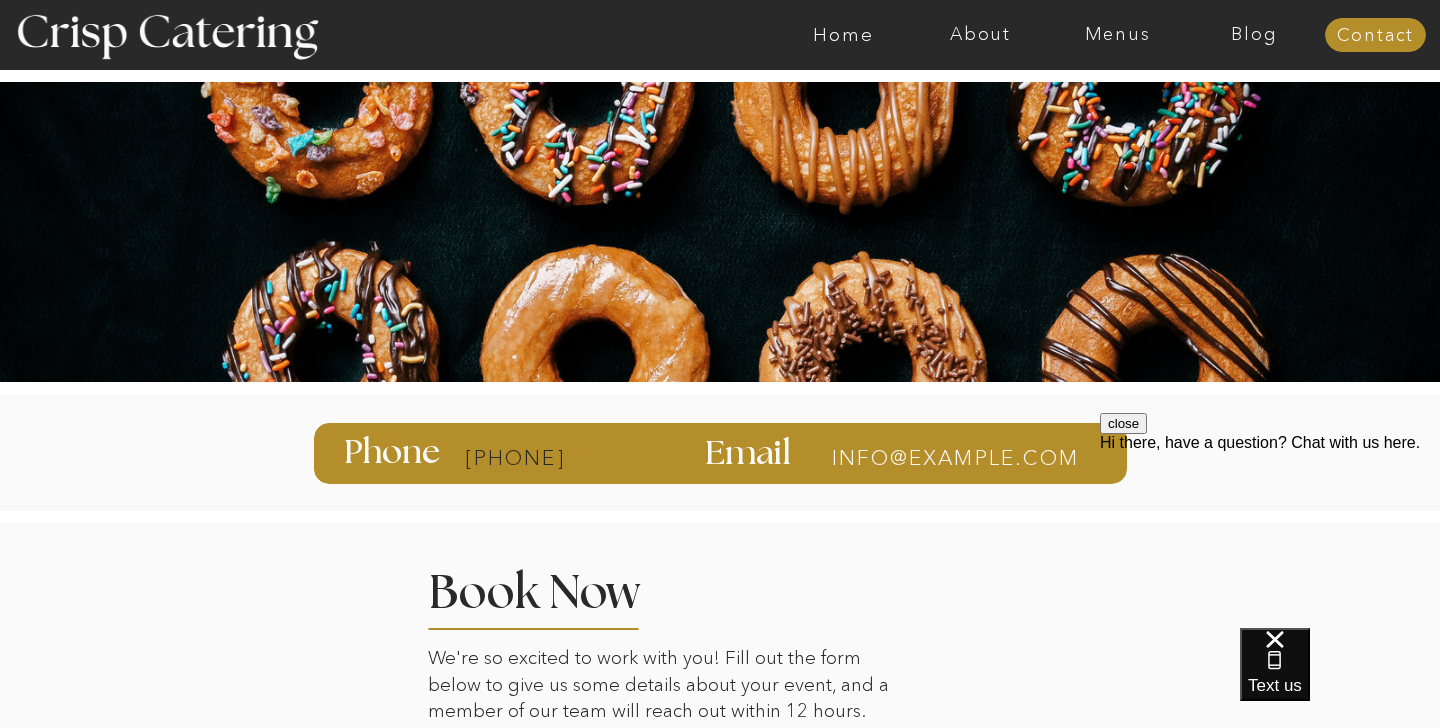 click on "[PHONE]" at bounding box center (544, 458) 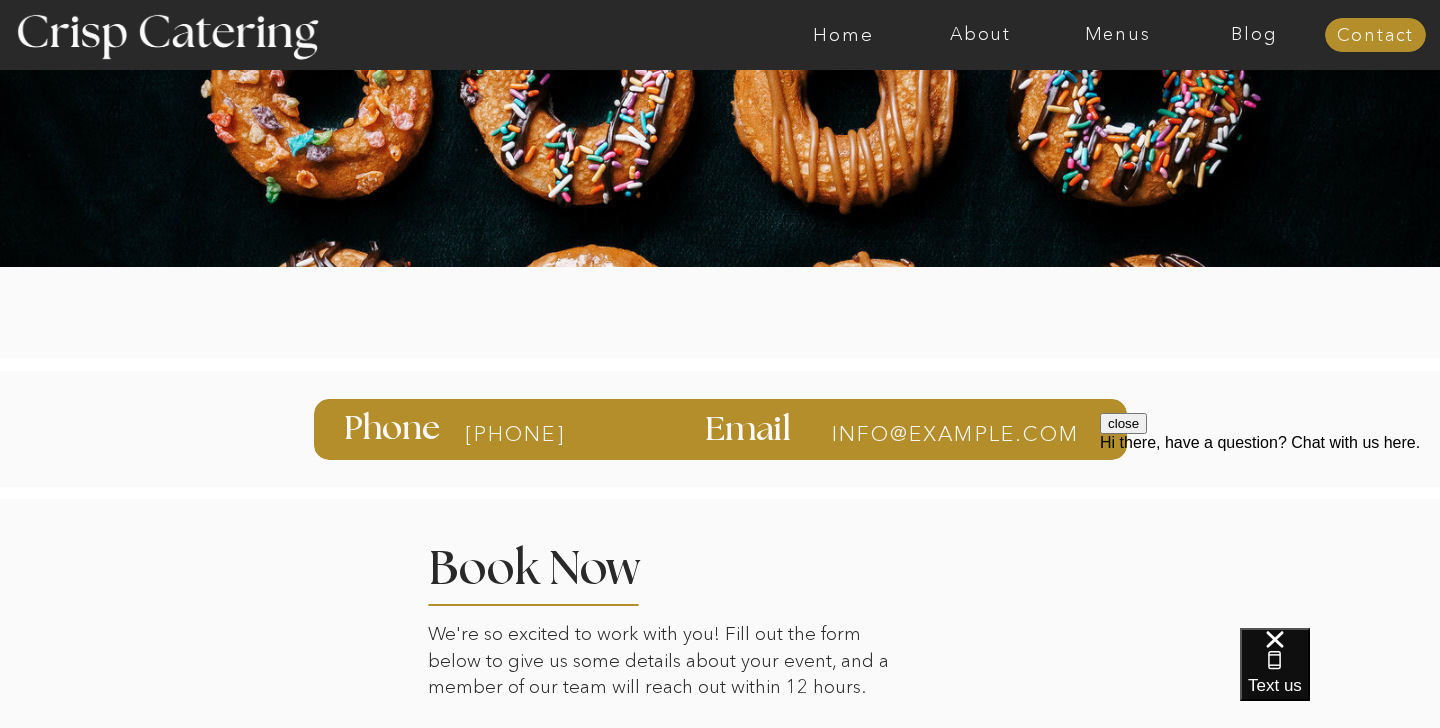 scroll, scrollTop: 0, scrollLeft: 0, axis: both 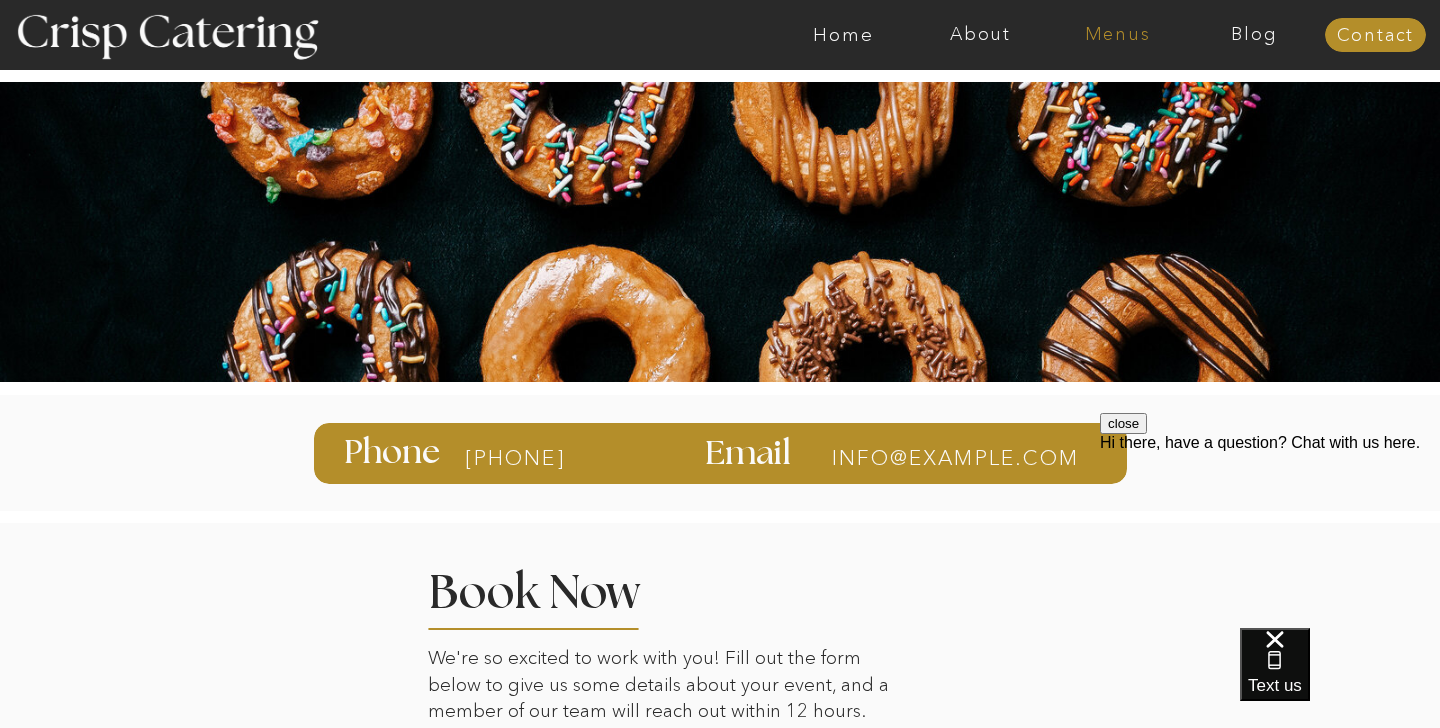 click on "Menus" at bounding box center [1117, 35] 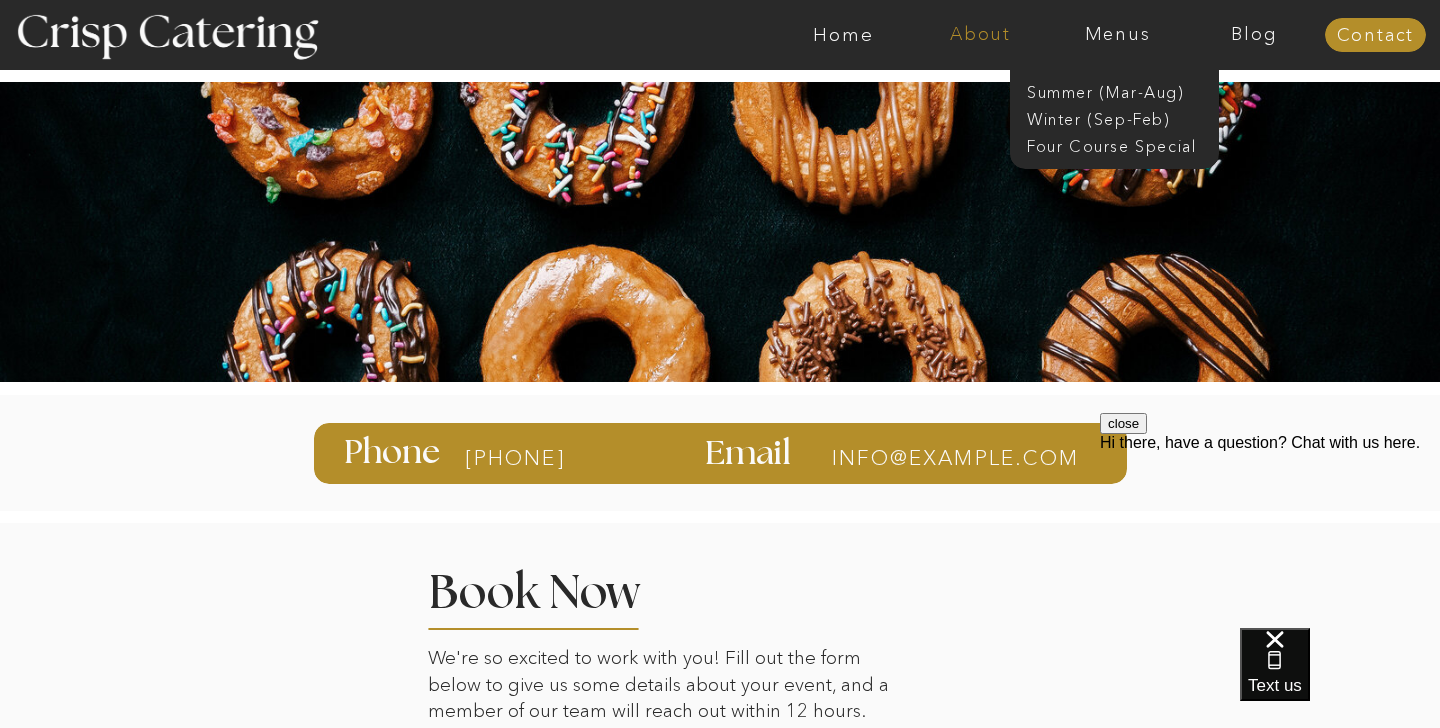 click on "About" at bounding box center [980, 35] 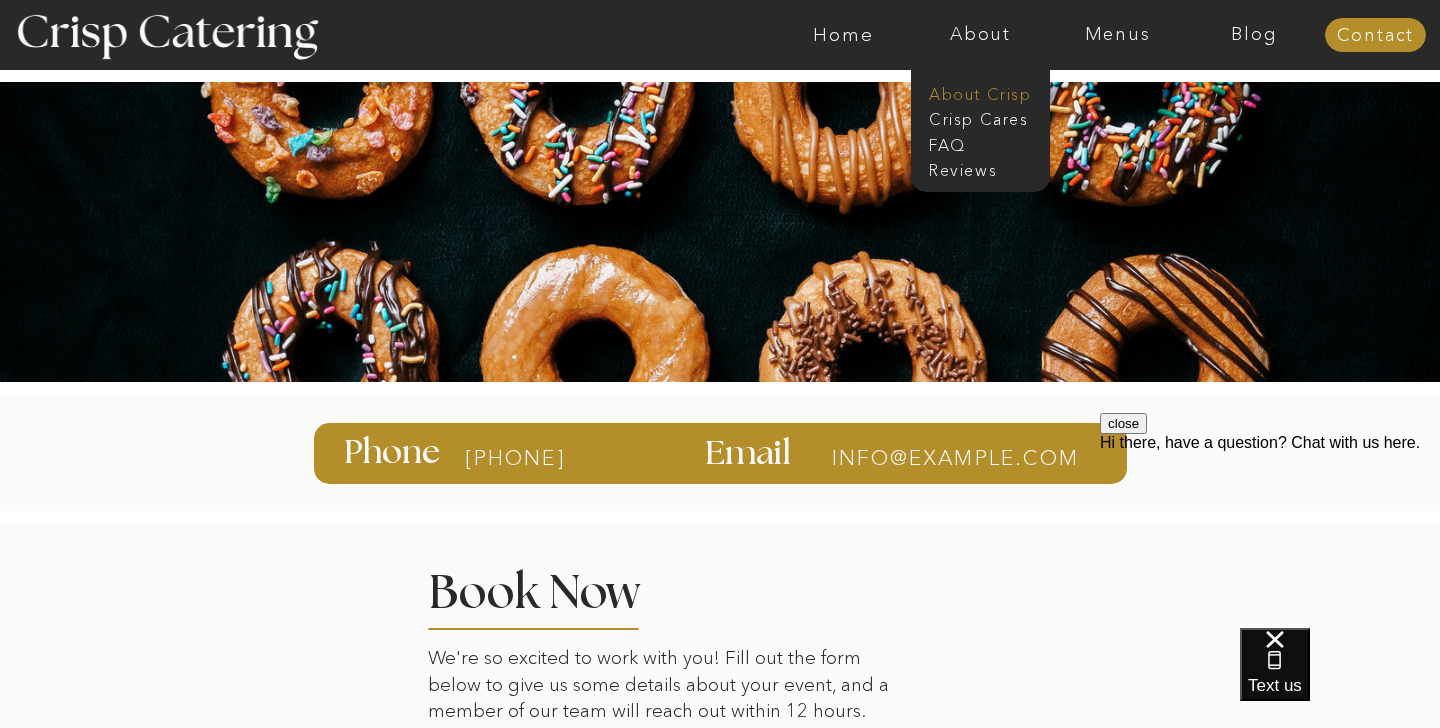 click on "About Crisp" at bounding box center [986, 92] 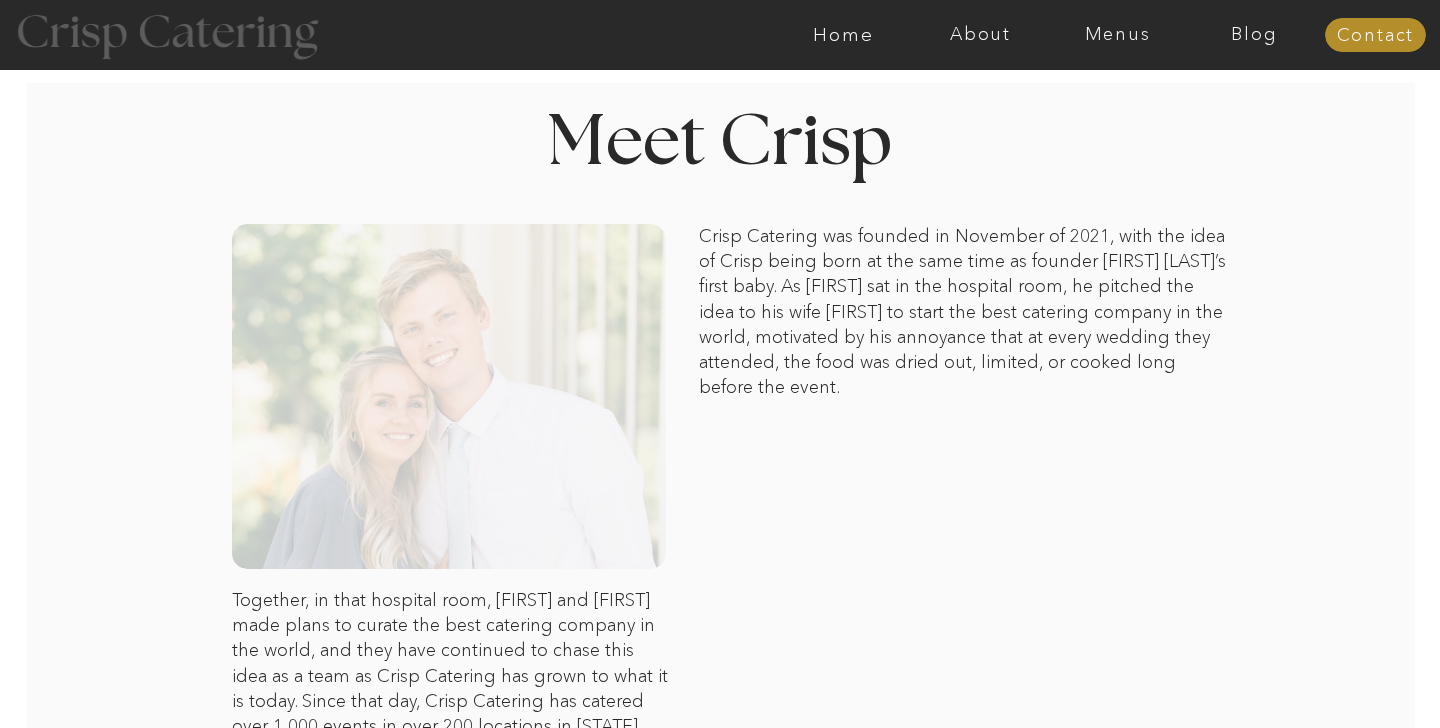 scroll, scrollTop: 0, scrollLeft: 0, axis: both 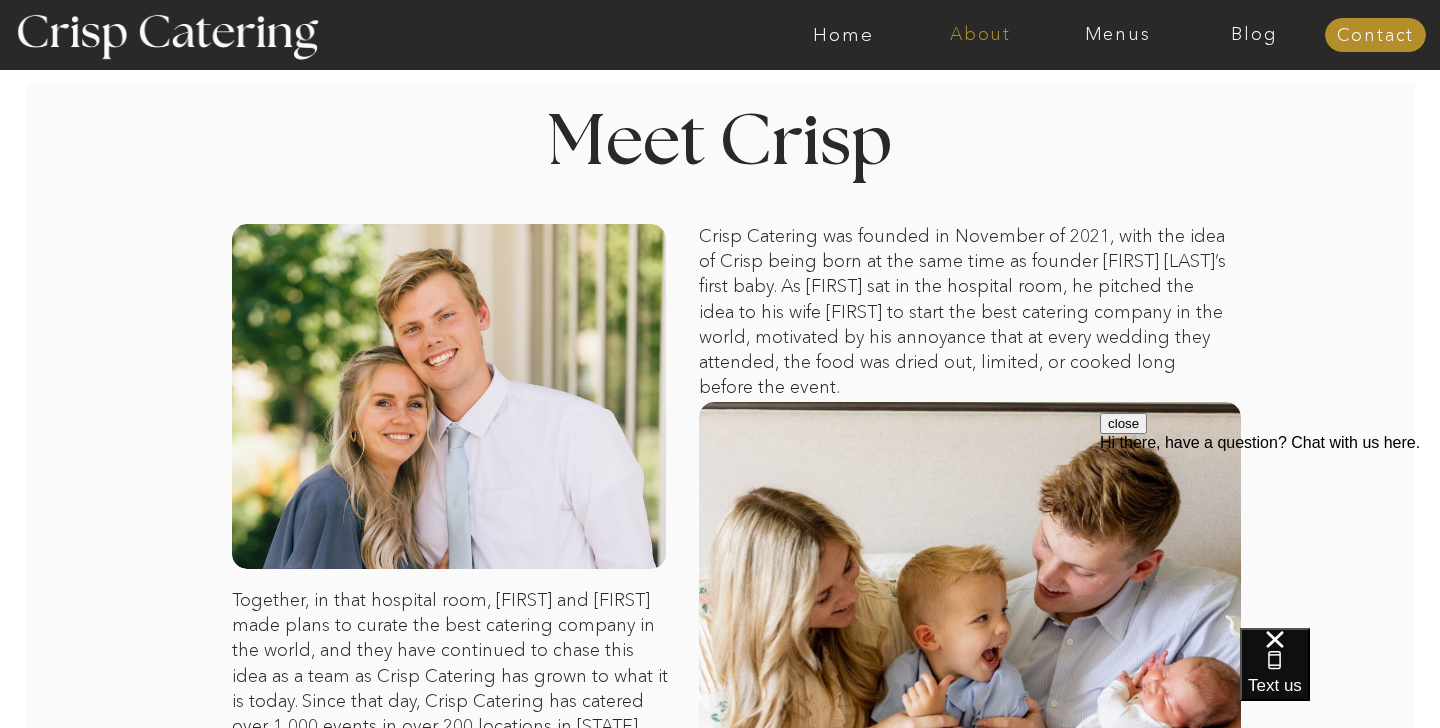 click on "About" at bounding box center (980, 35) 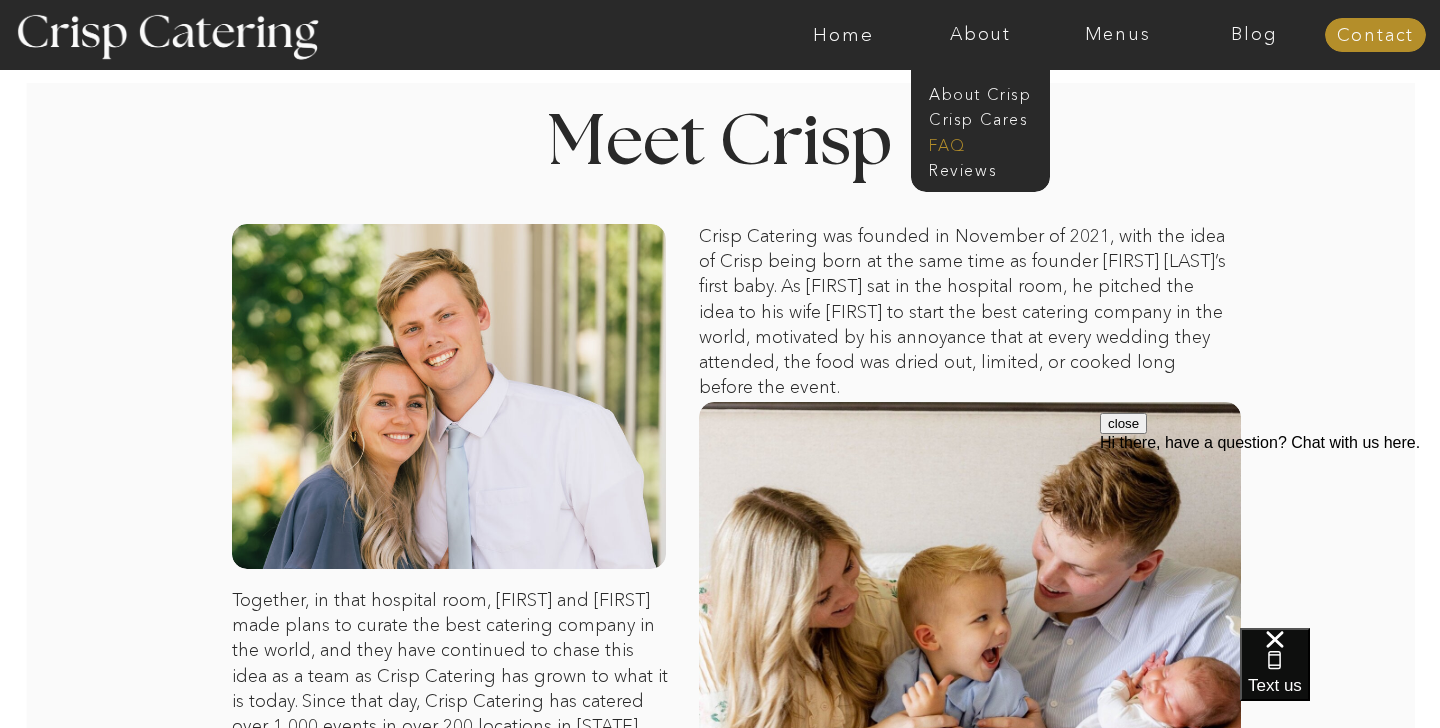 click on "faq" at bounding box center [979, 143] 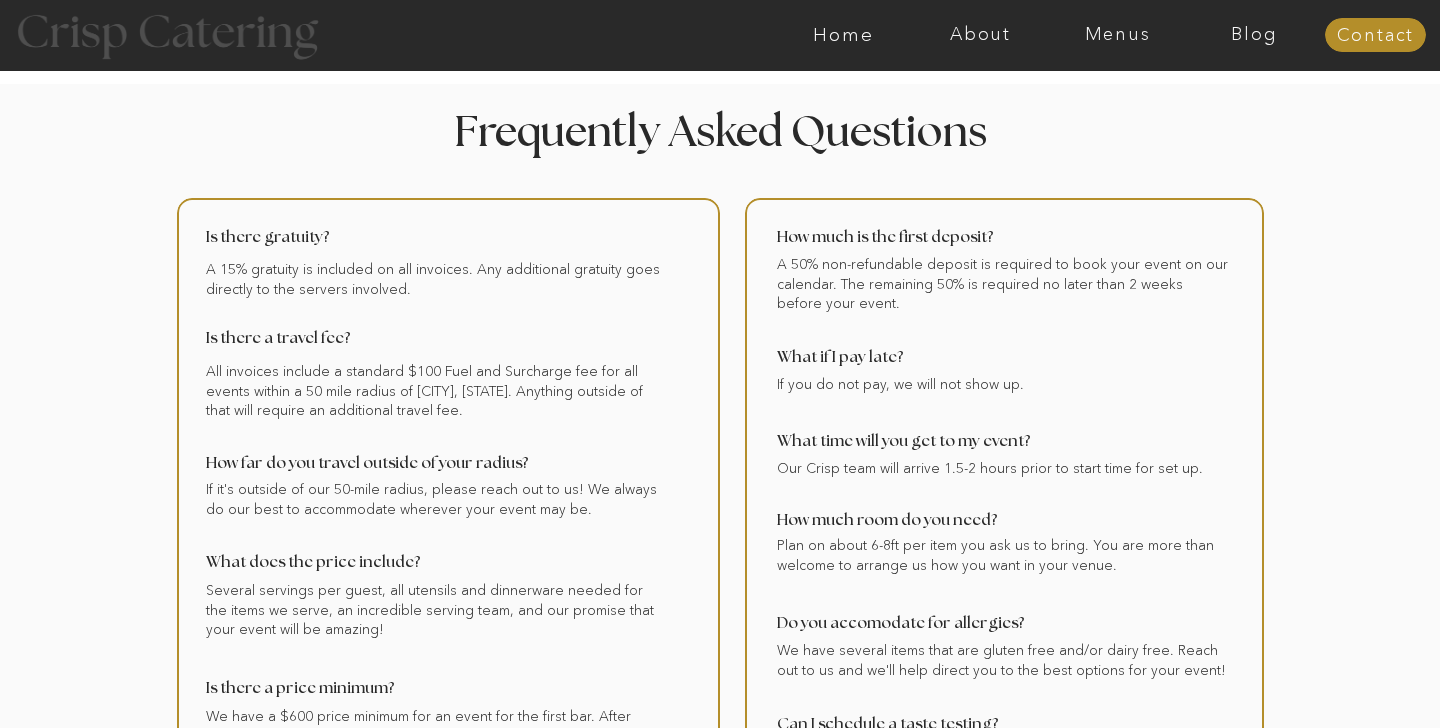 scroll, scrollTop: 0, scrollLeft: 0, axis: both 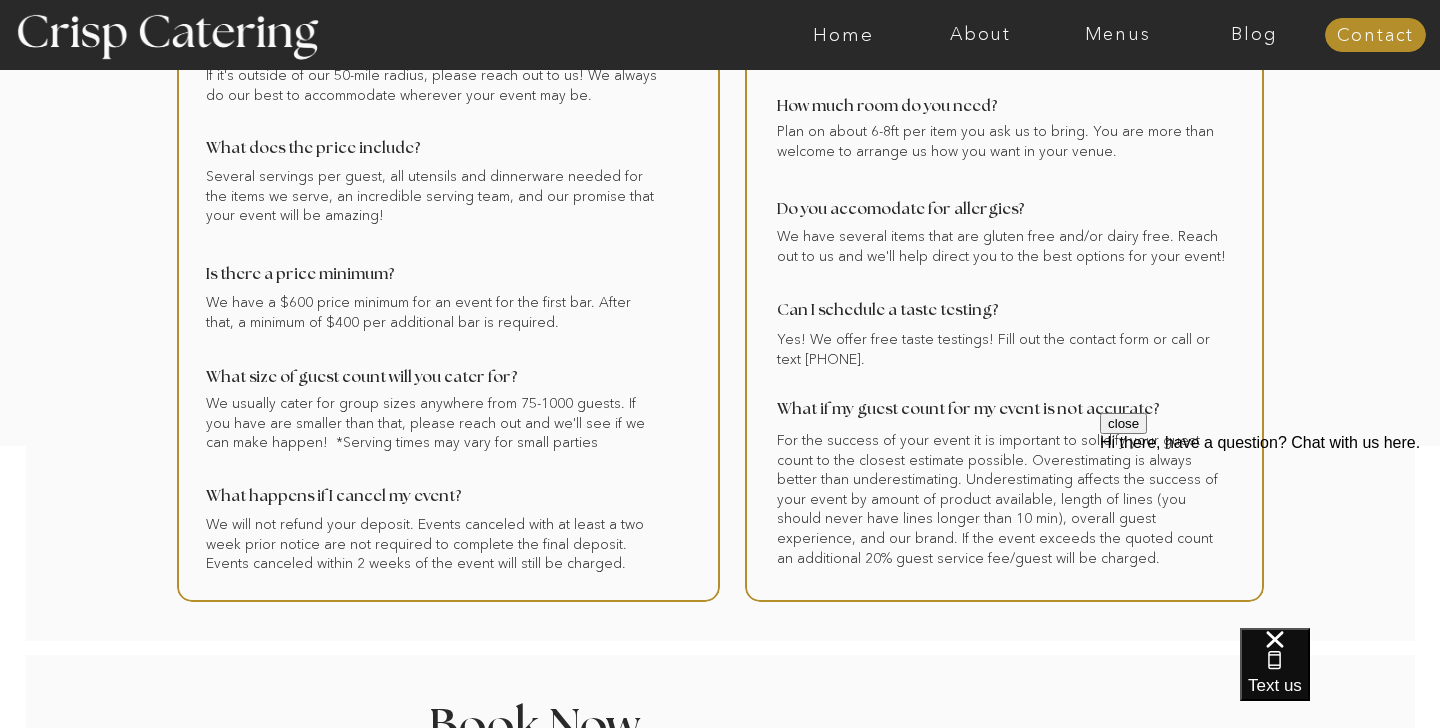 click on "close" at bounding box center [1123, 423] 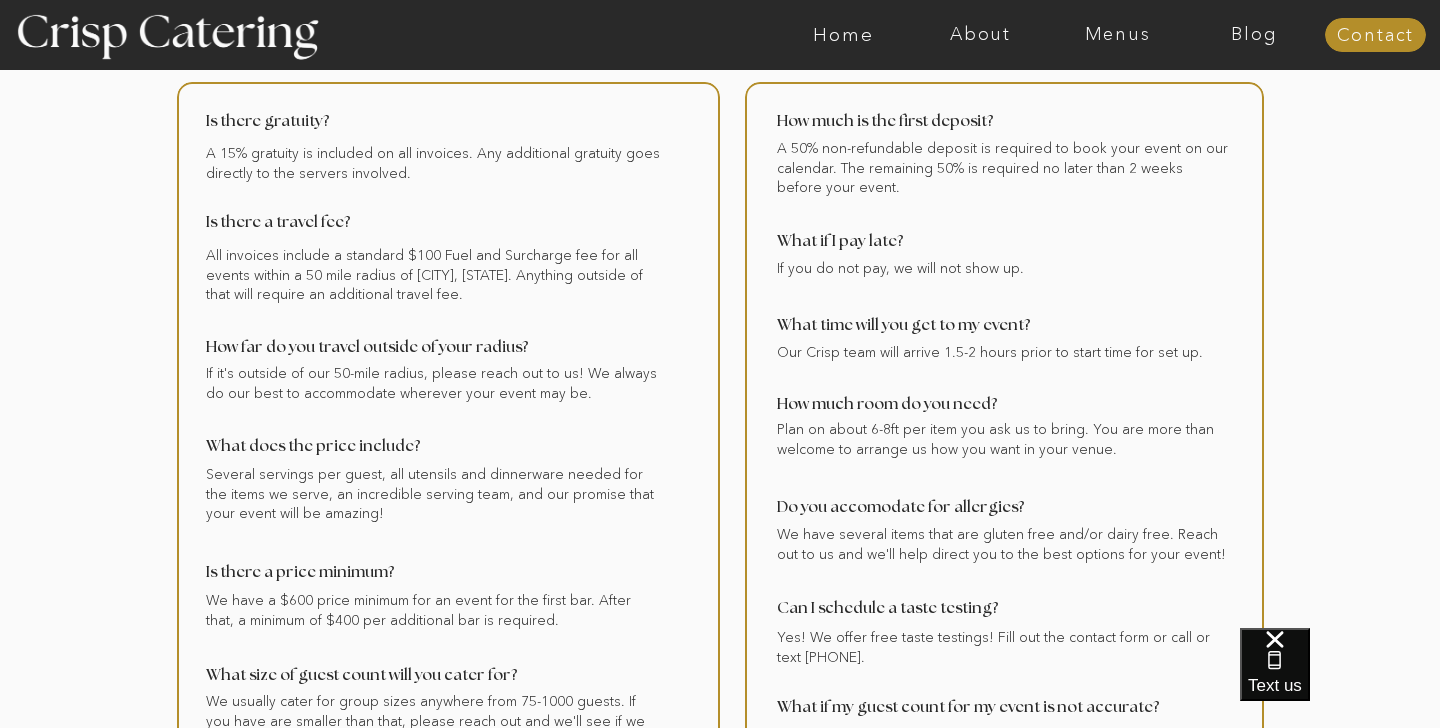 scroll, scrollTop: 125, scrollLeft: 0, axis: vertical 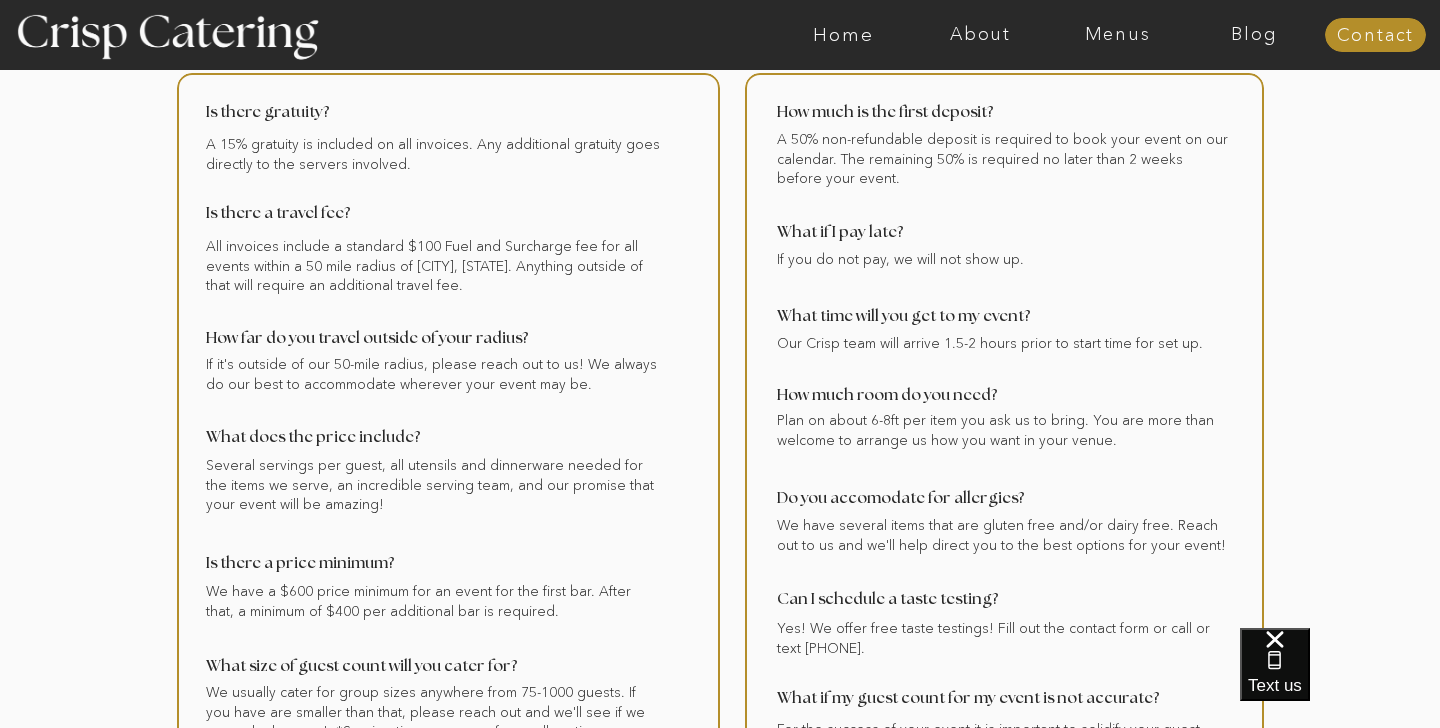 click at bounding box center [448, 482] 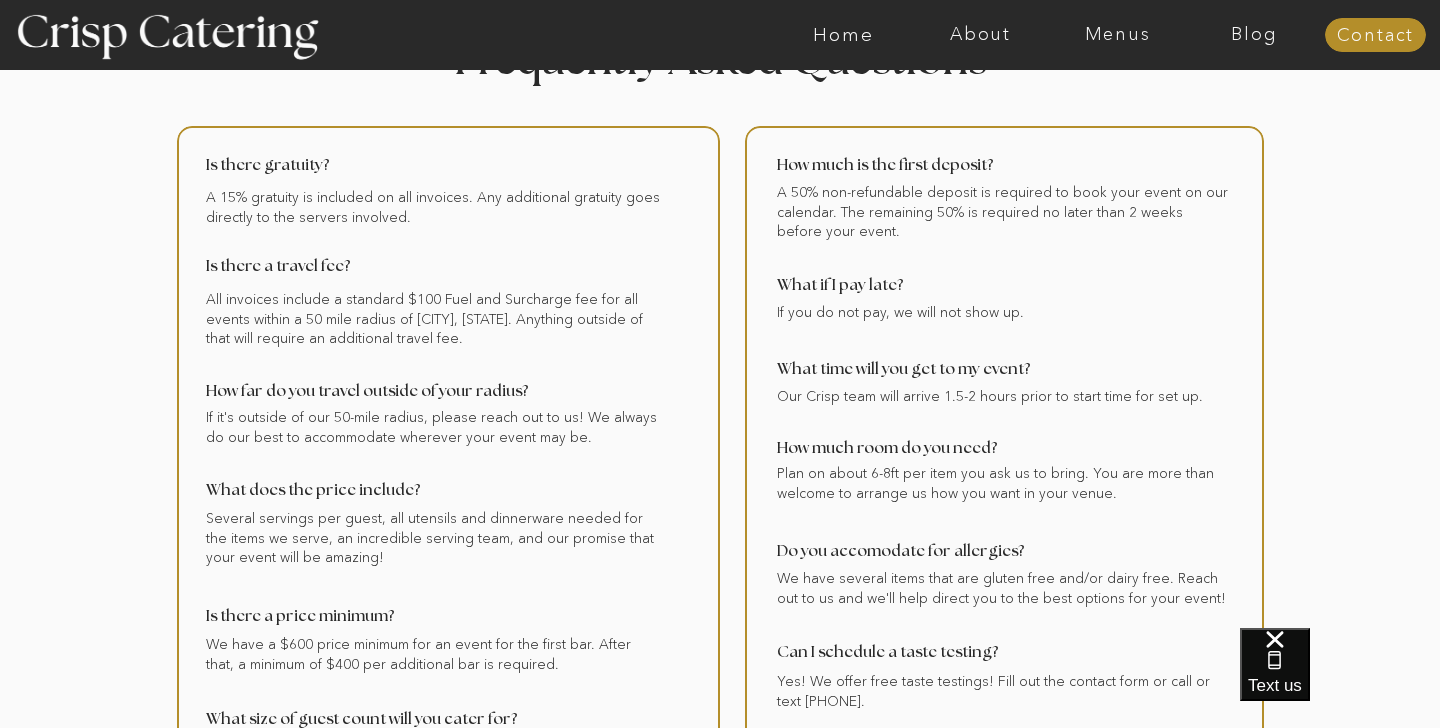 scroll, scrollTop: 0, scrollLeft: 0, axis: both 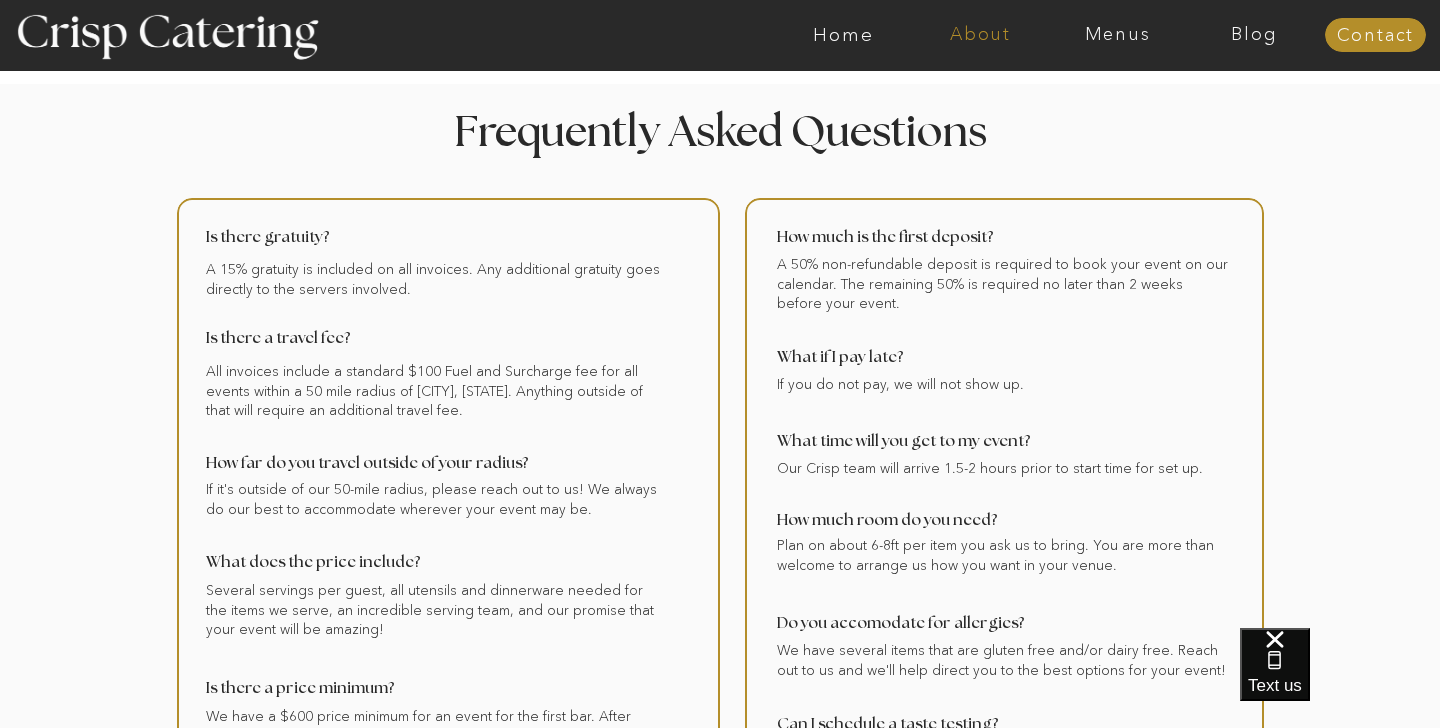 click on "About" at bounding box center [980, 35] 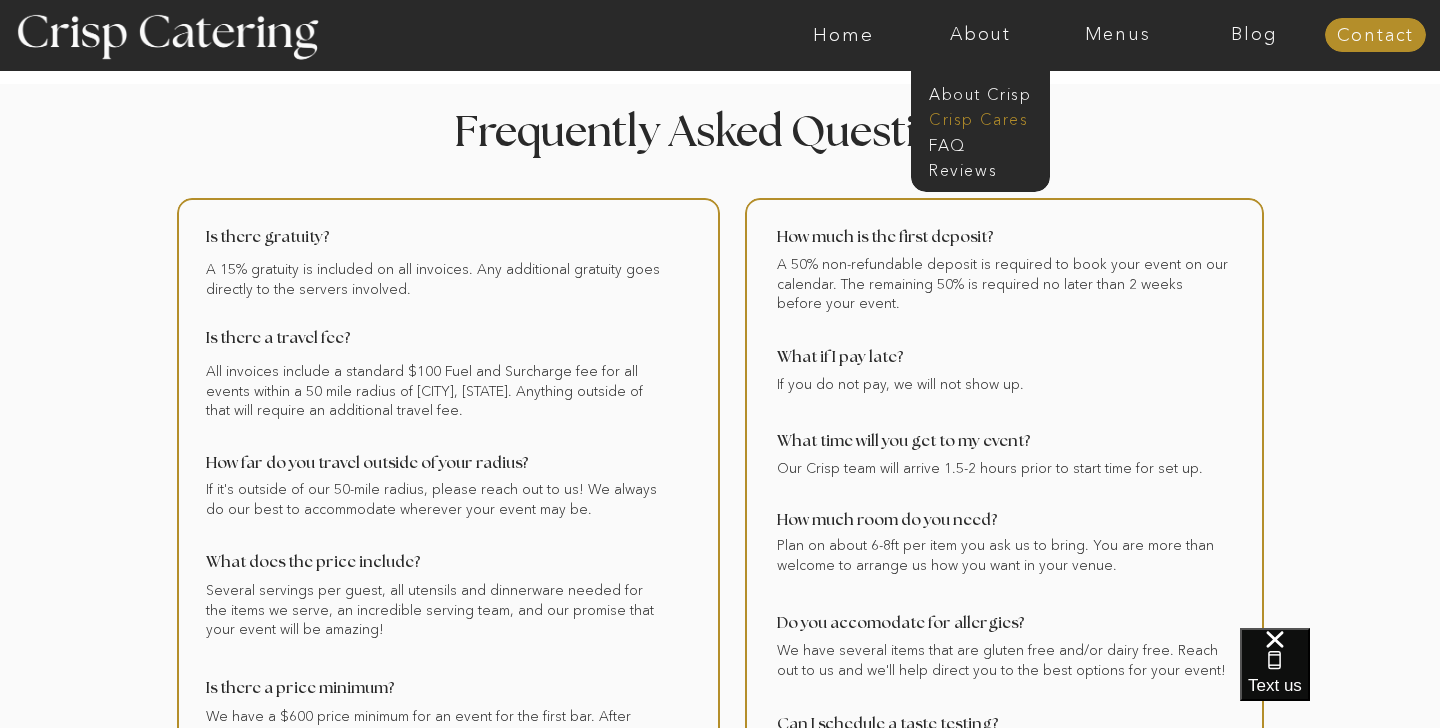 click on "Crisp Cares" at bounding box center [986, 117] 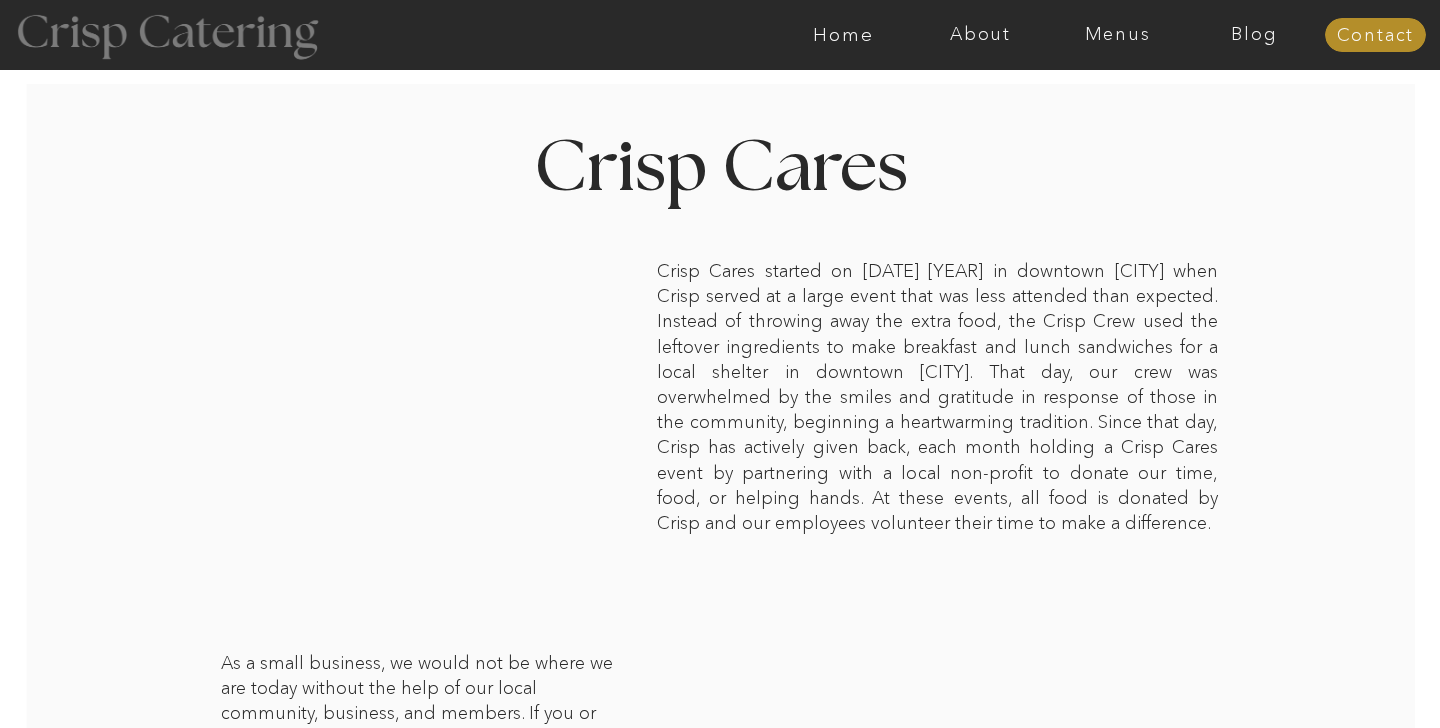 scroll, scrollTop: 0, scrollLeft: 0, axis: both 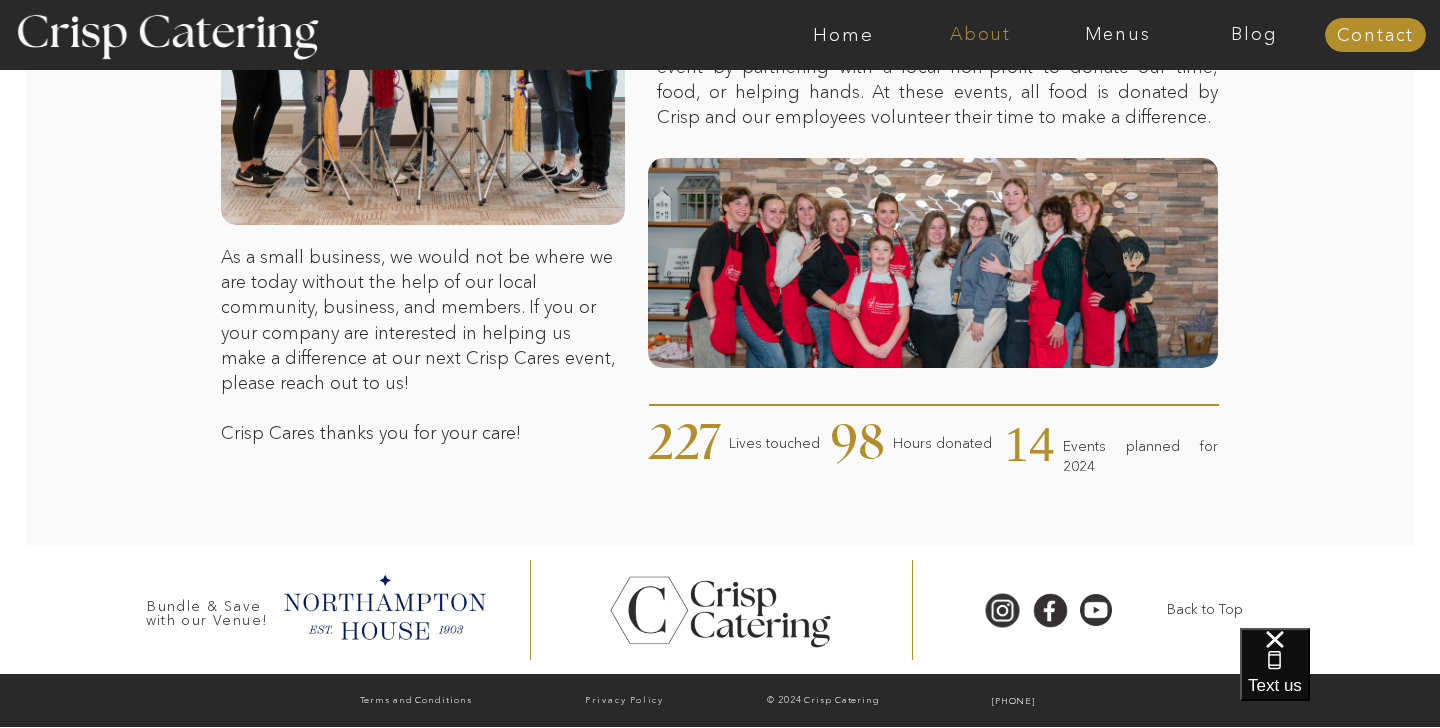click on "About" at bounding box center (980, 35) 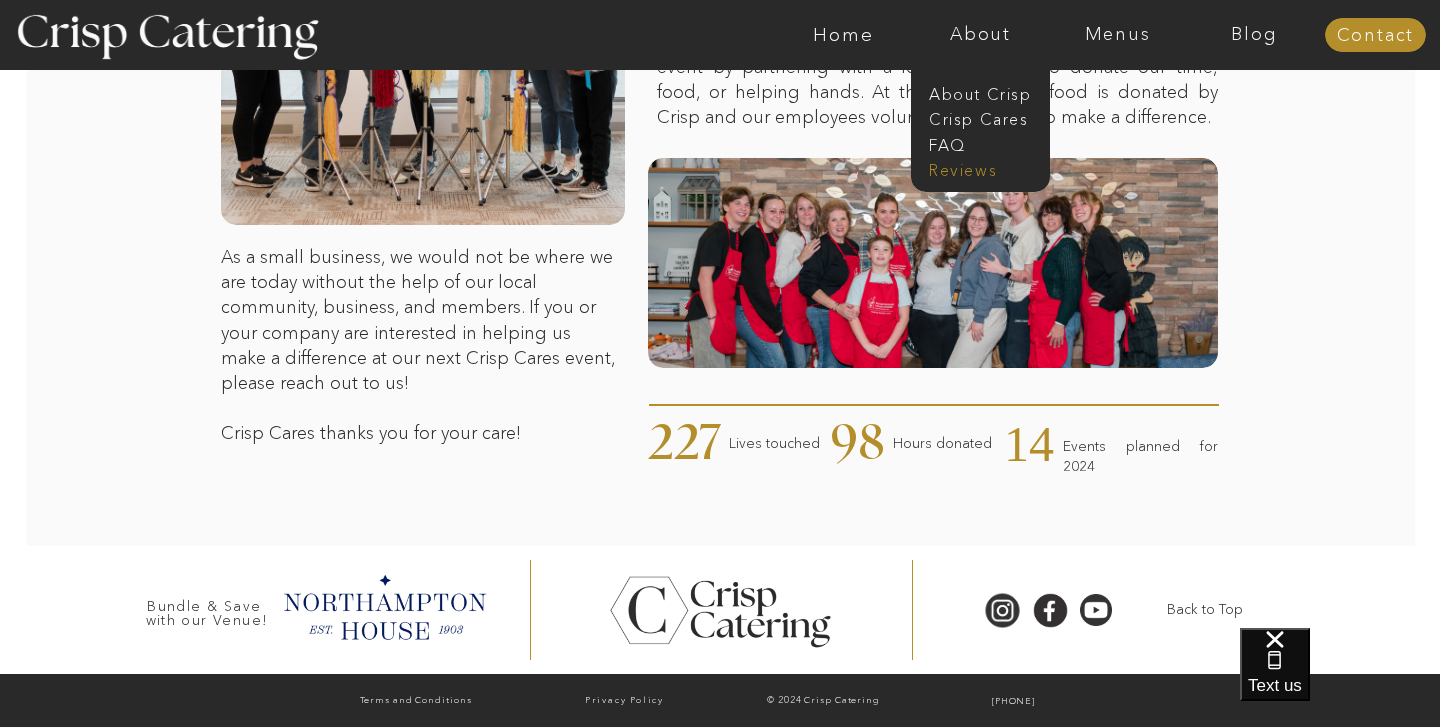 click on "Reviews" at bounding box center [979, 168] 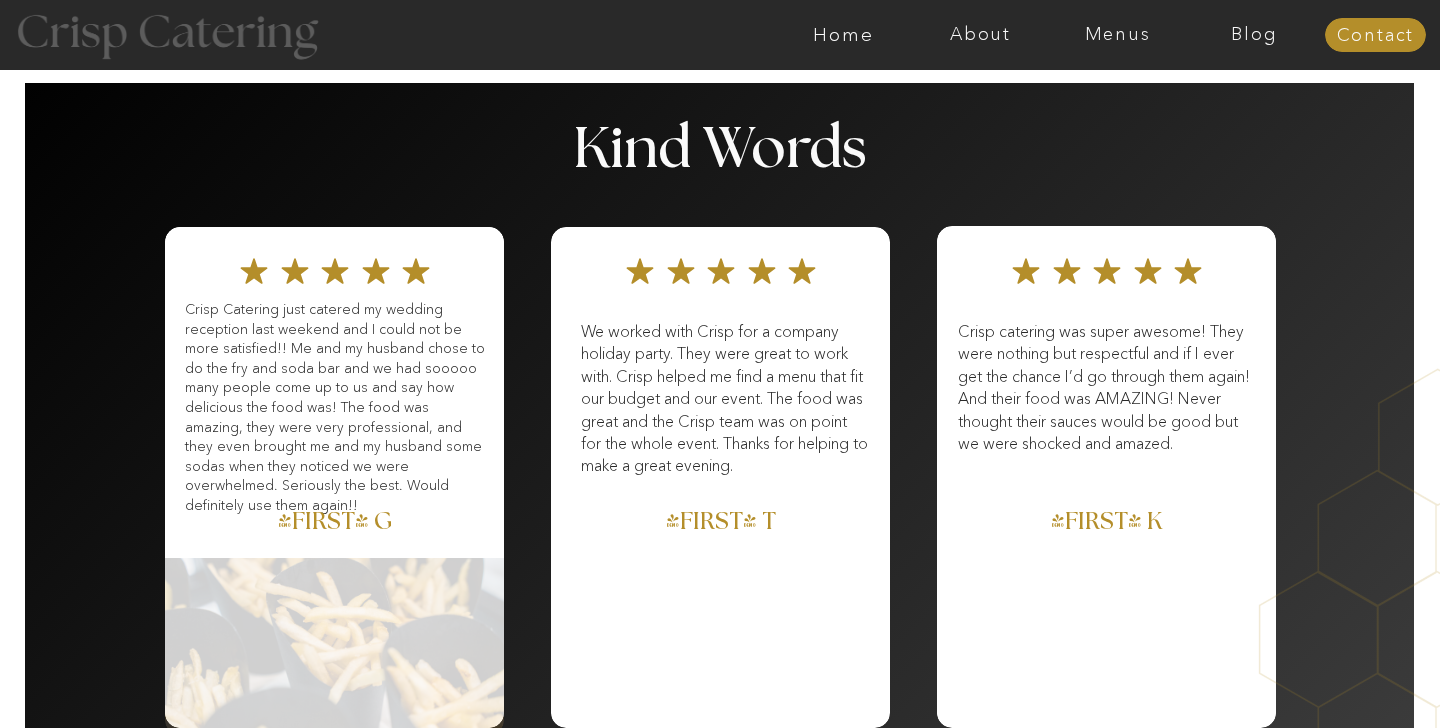 scroll, scrollTop: 0, scrollLeft: 0, axis: both 